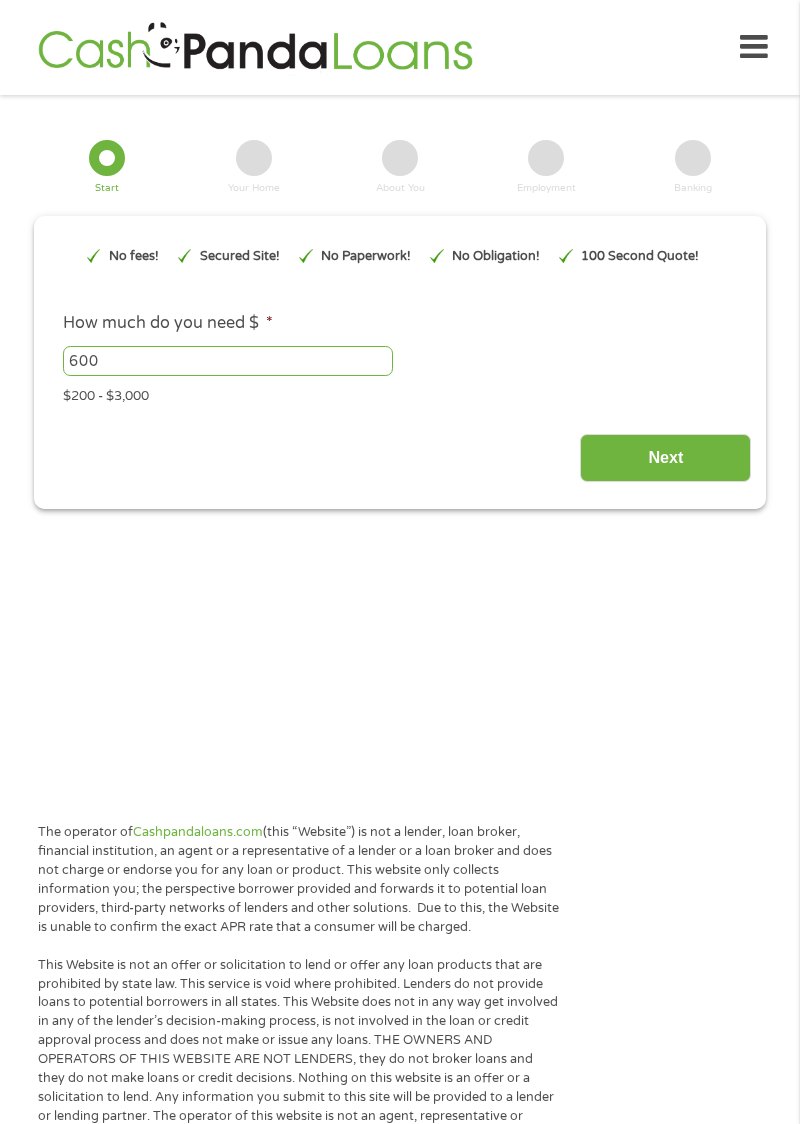 scroll, scrollTop: 0, scrollLeft: 0, axis: both 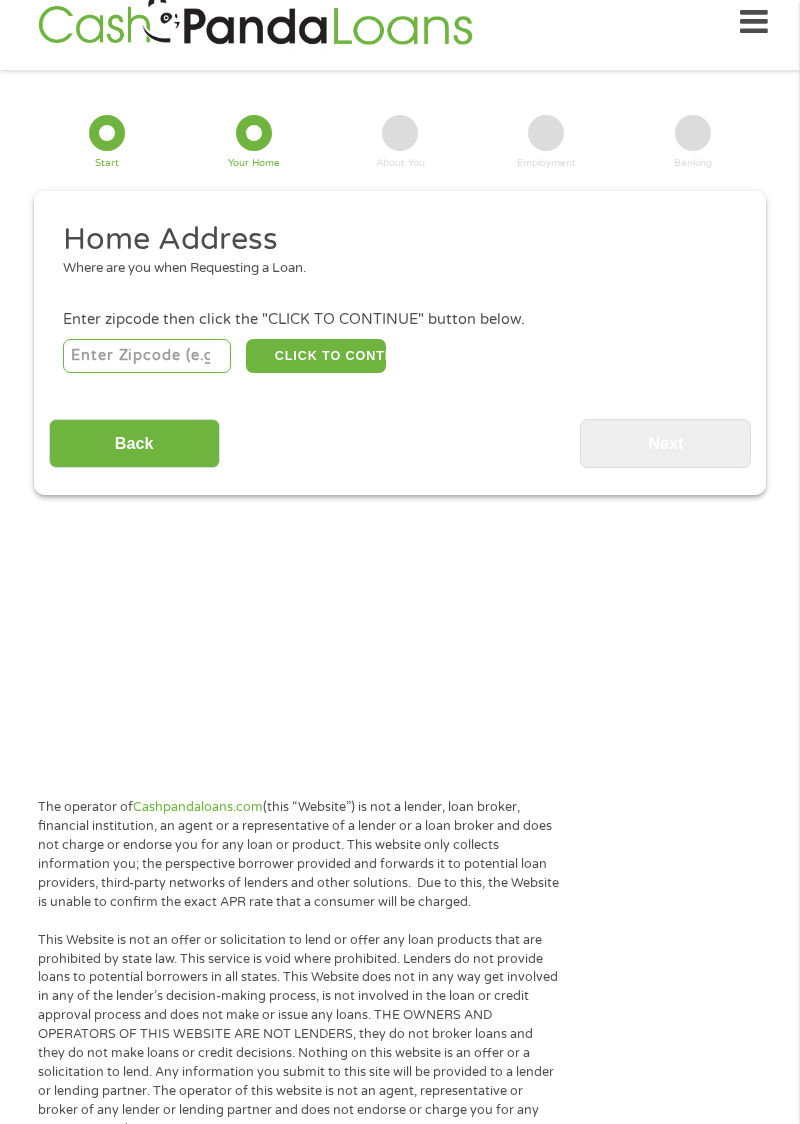click at bounding box center [147, 356] 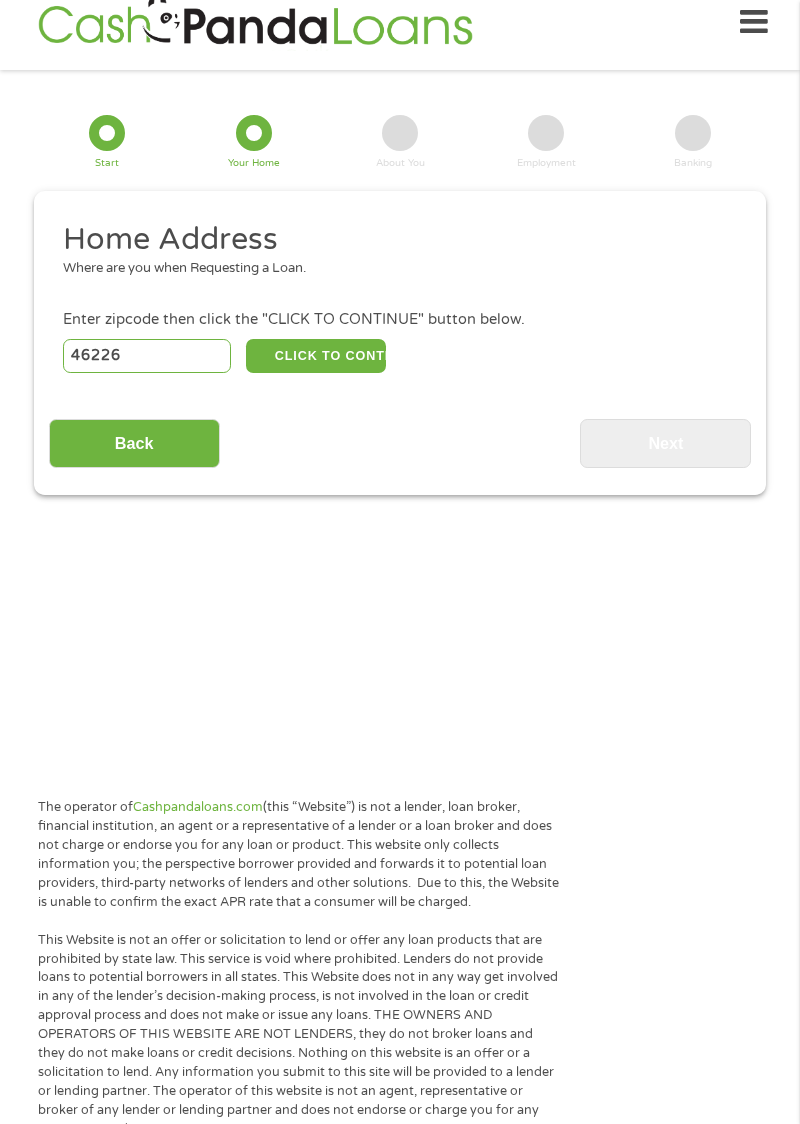 type on "46226" 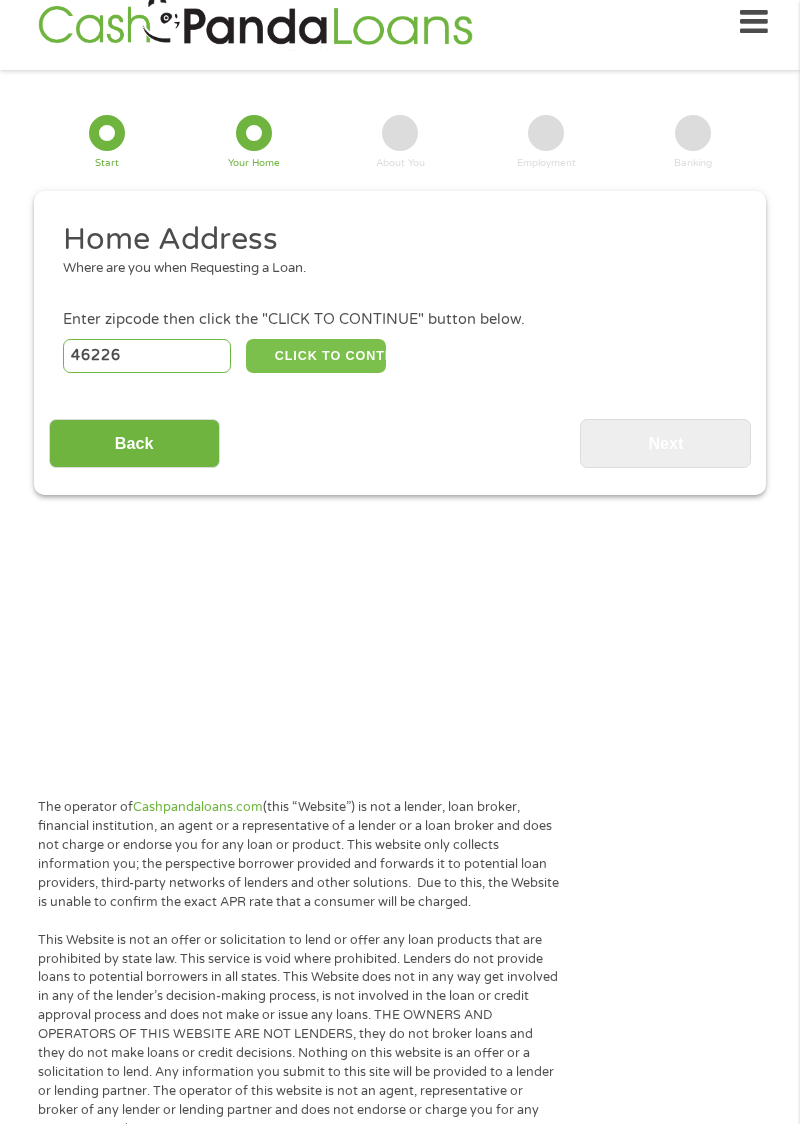 click on "CLICK TO CONTINUE" at bounding box center (316, 356) 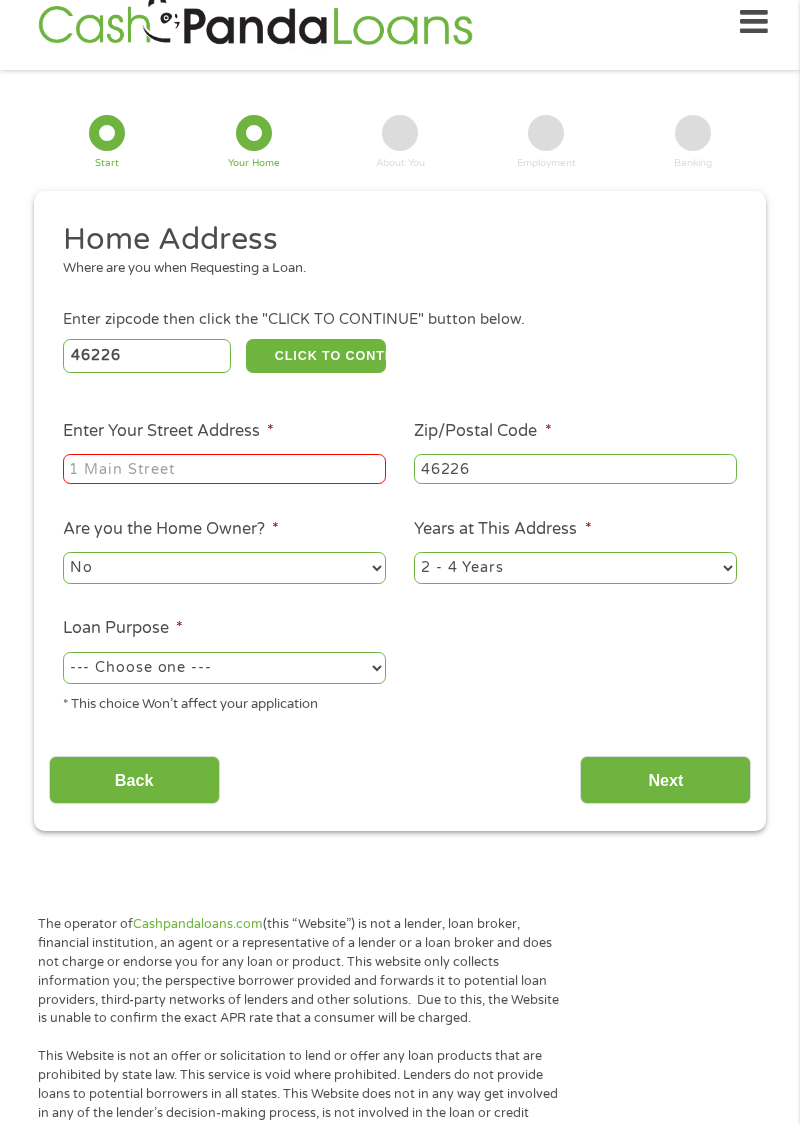 click on "Enter Your Street Address *" at bounding box center [224, 469] 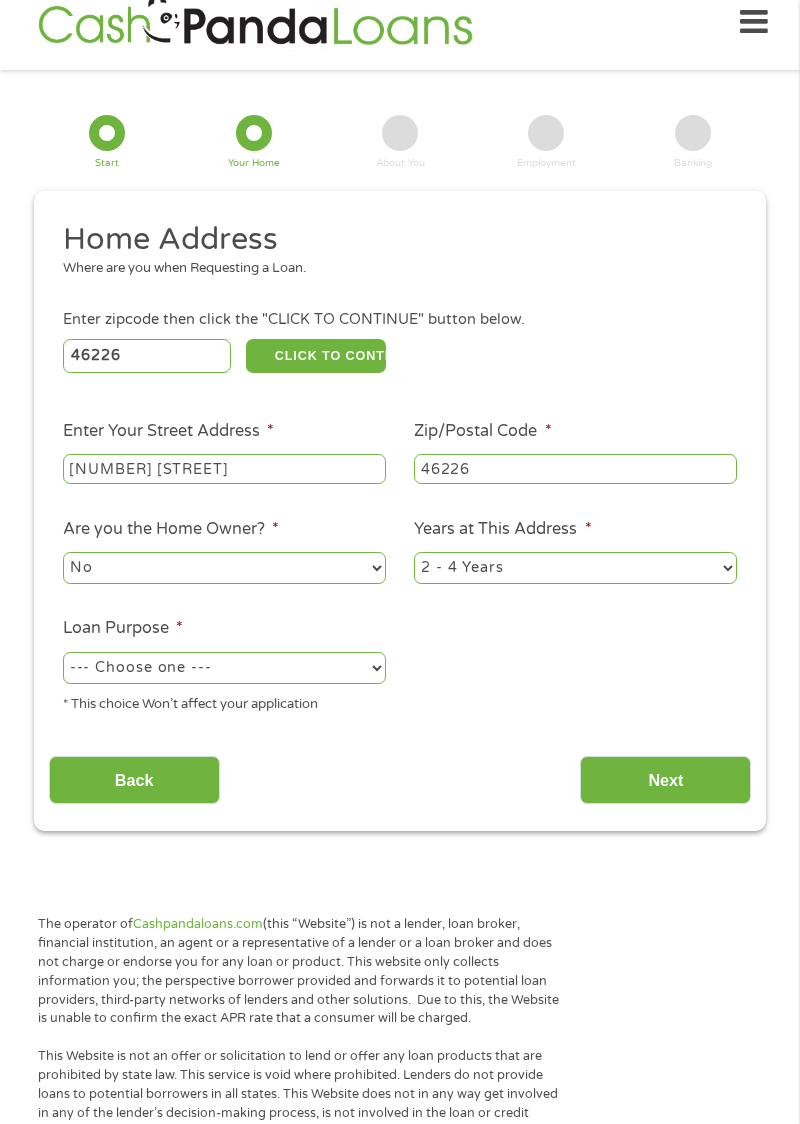 type on "[NUMBER] [STREET]" 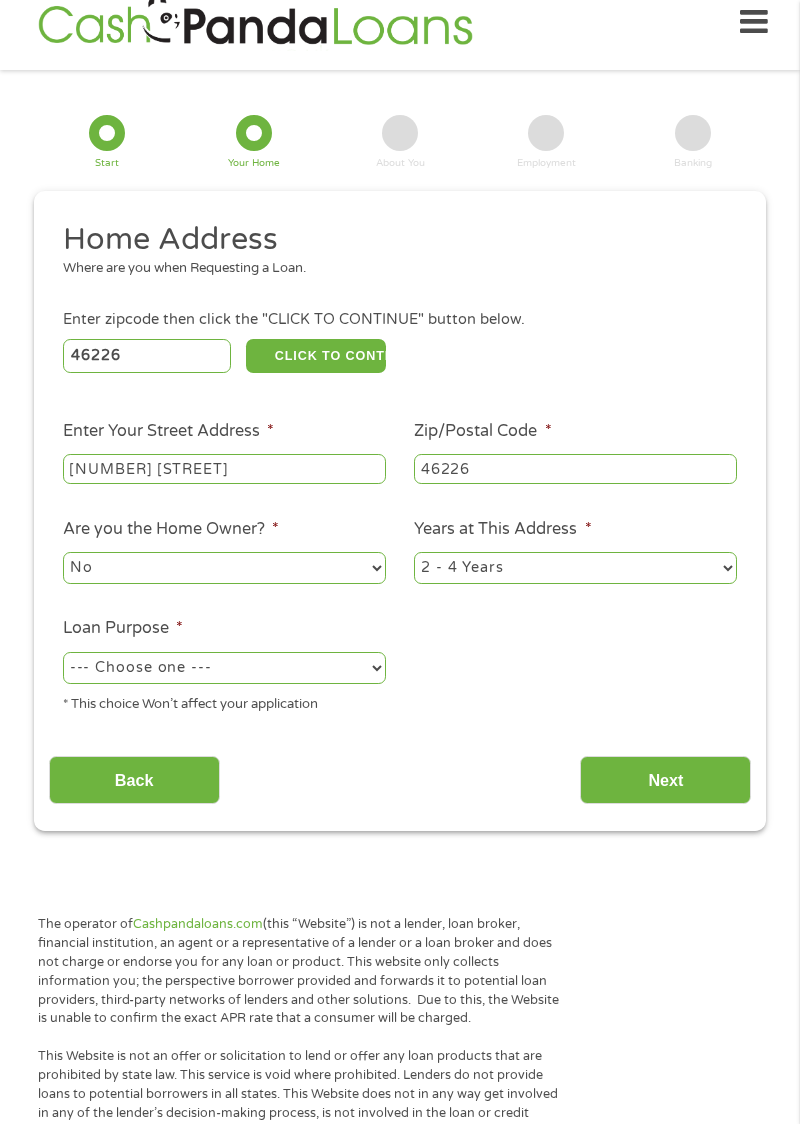 select on "24months" 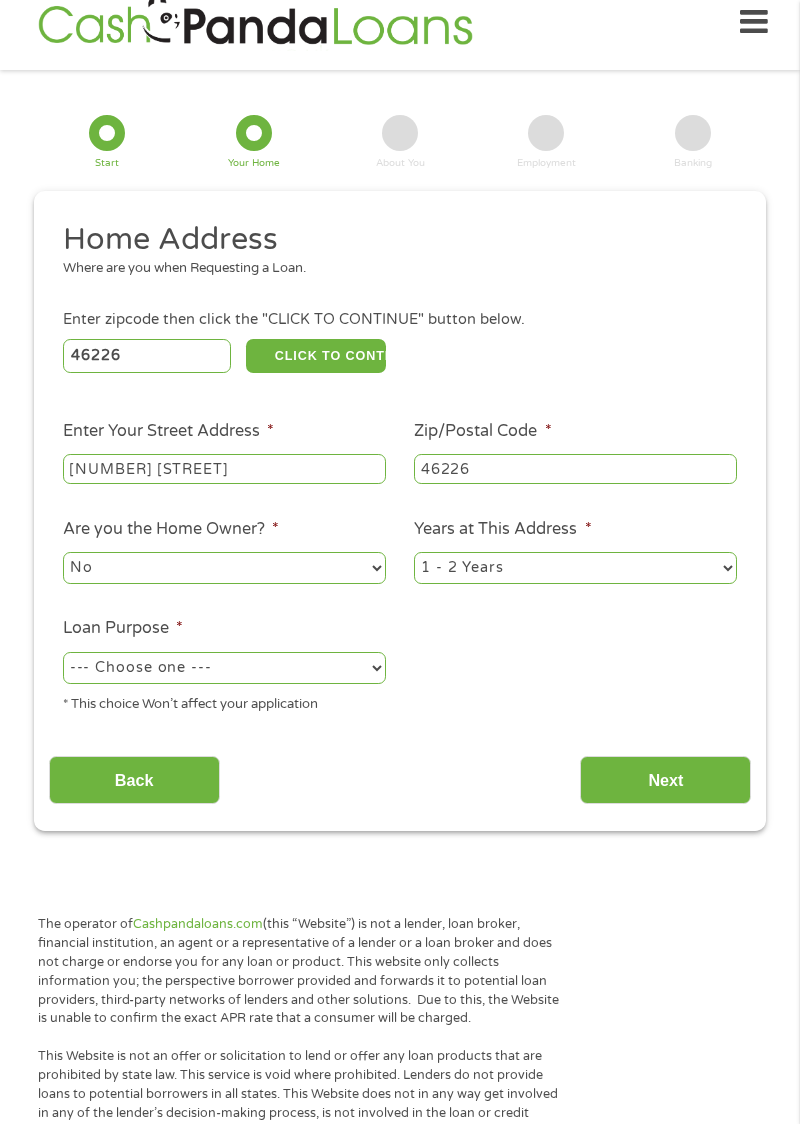 click on "--- Choose one --- Pay Bills Debt Consolidation Home Improvement Major Purchase Car Loan Short Term Cash Medical Expenses Other" at bounding box center (224, 668) 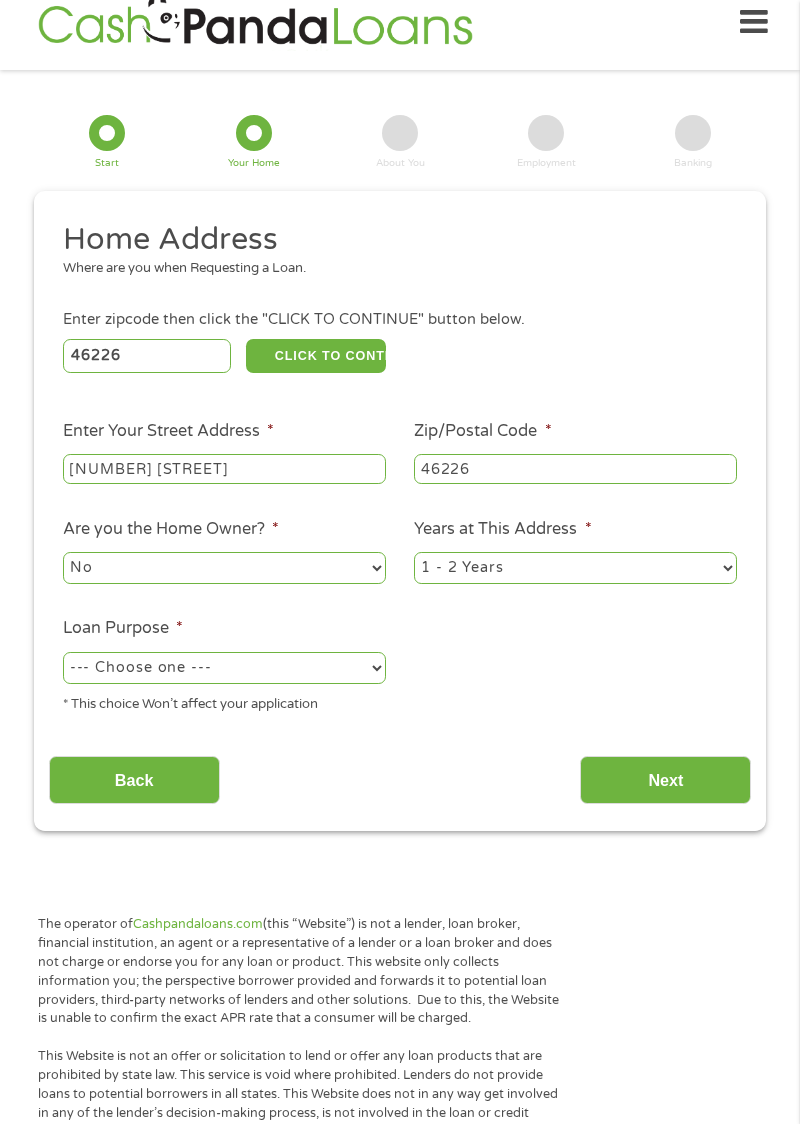 click on "--- Choose one --- Pay Bills Debt Consolidation Home Improvement Major Purchase Car Loan Short Term Cash Medical Expenses Other" at bounding box center [224, 668] 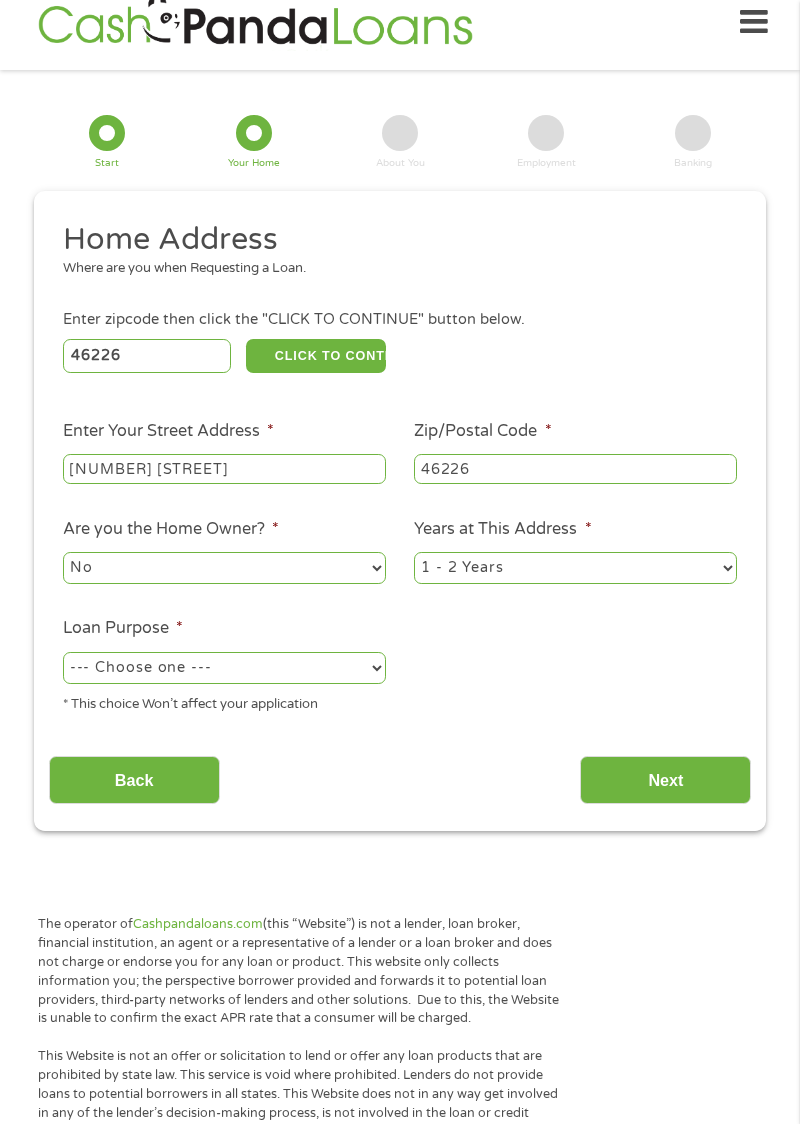 select on "other" 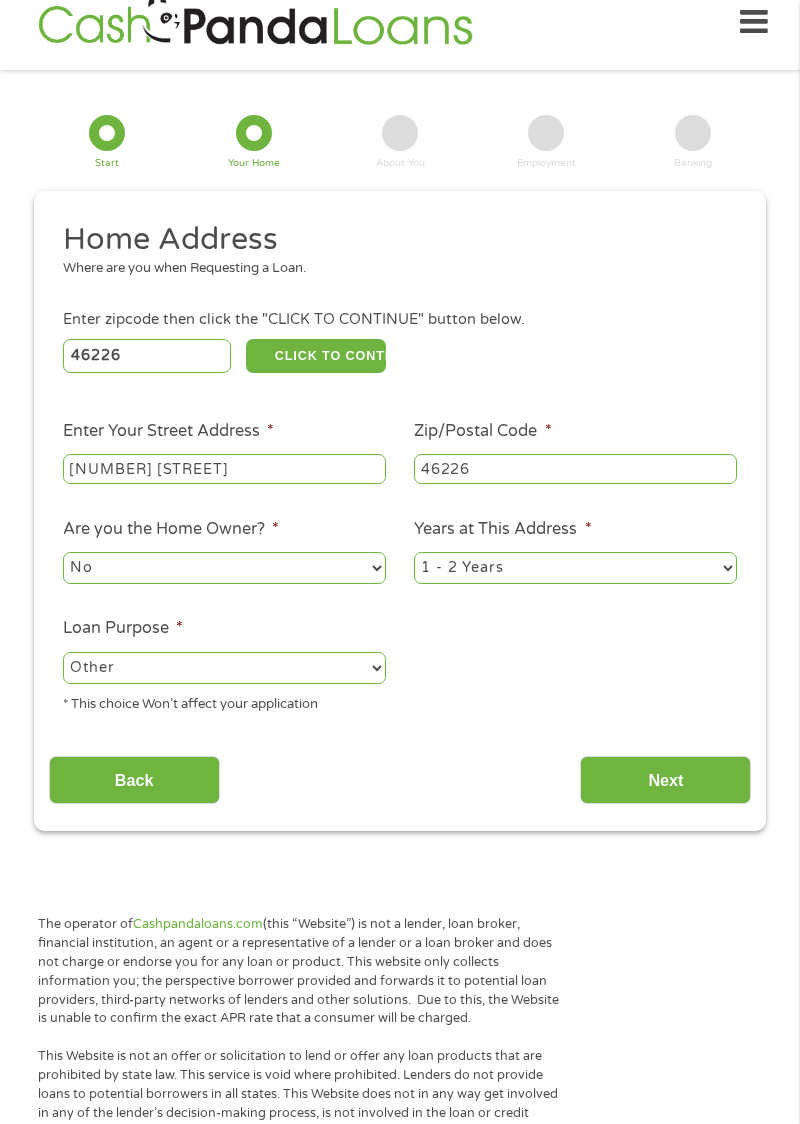 click on "Next" at bounding box center [665, 780] 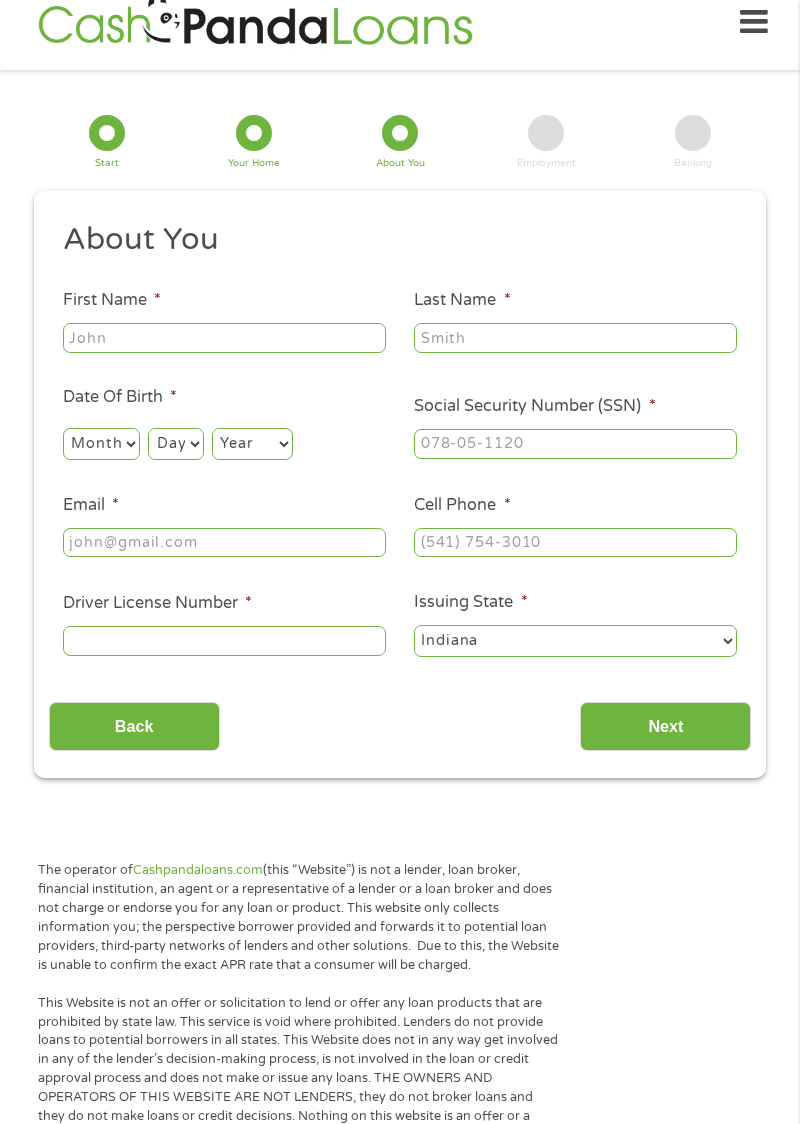 scroll, scrollTop: 0, scrollLeft: 0, axis: both 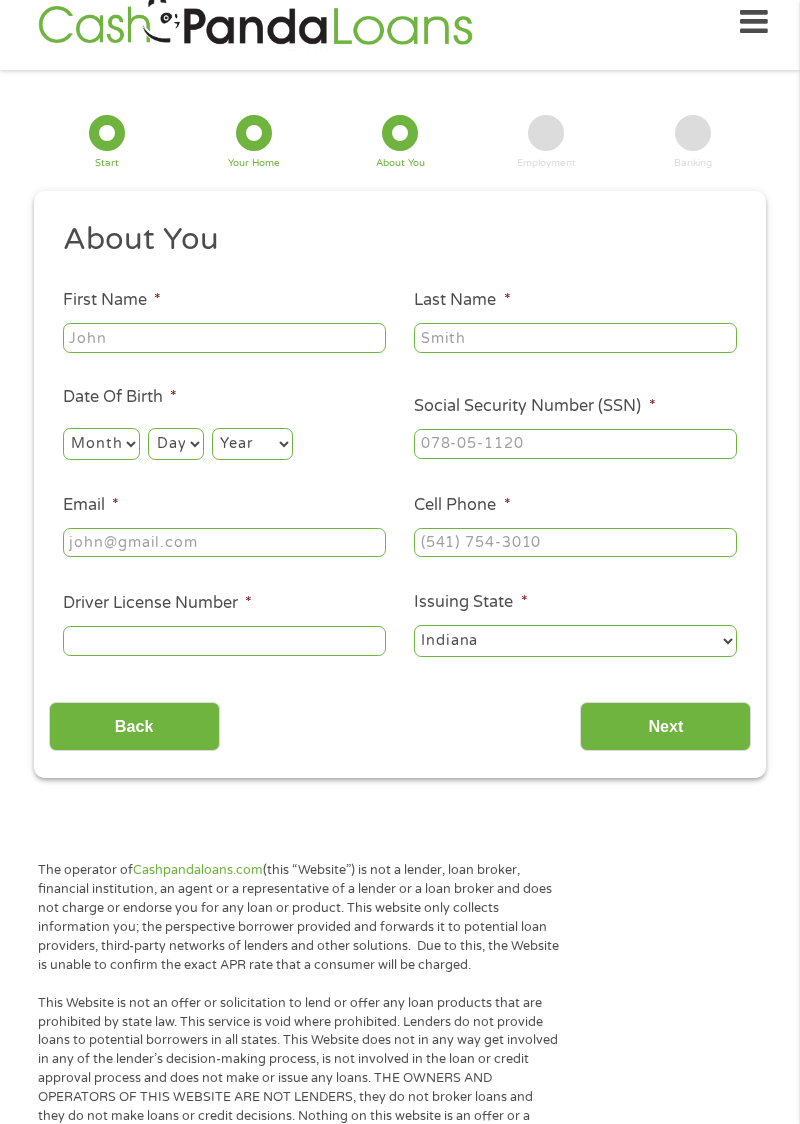 click on "First Name *" at bounding box center [224, 338] 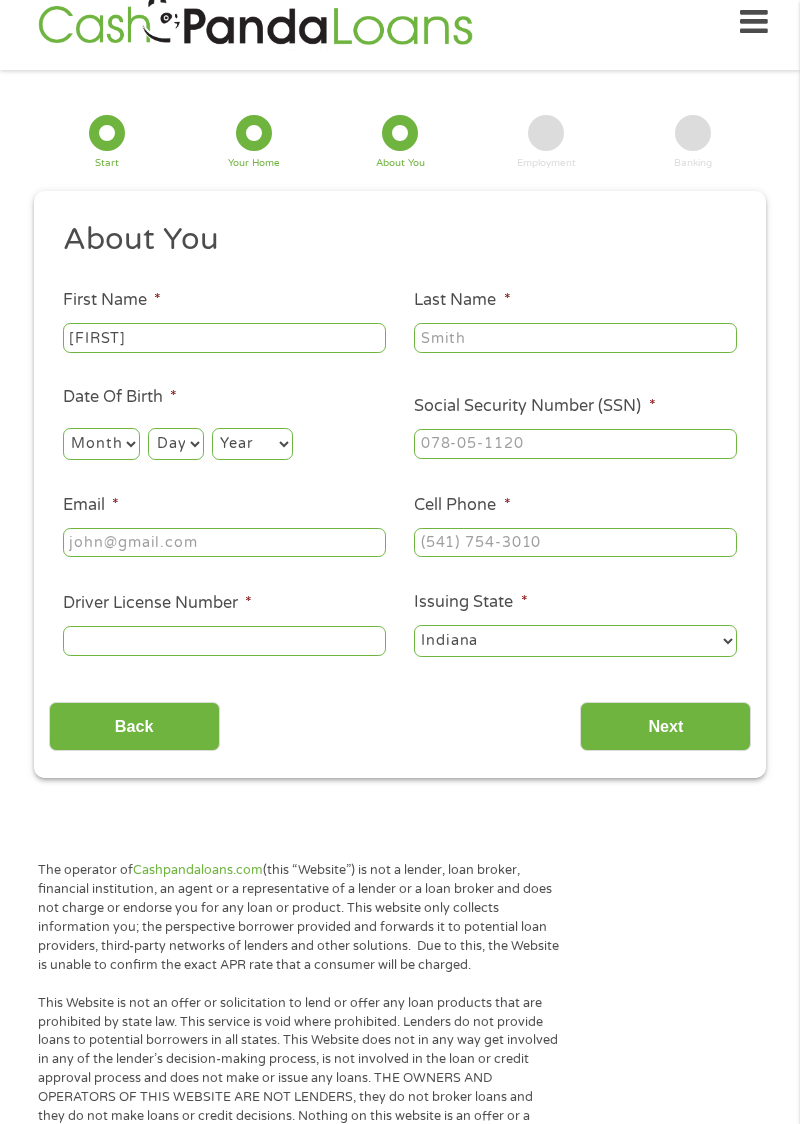 type on "[FIRST]" 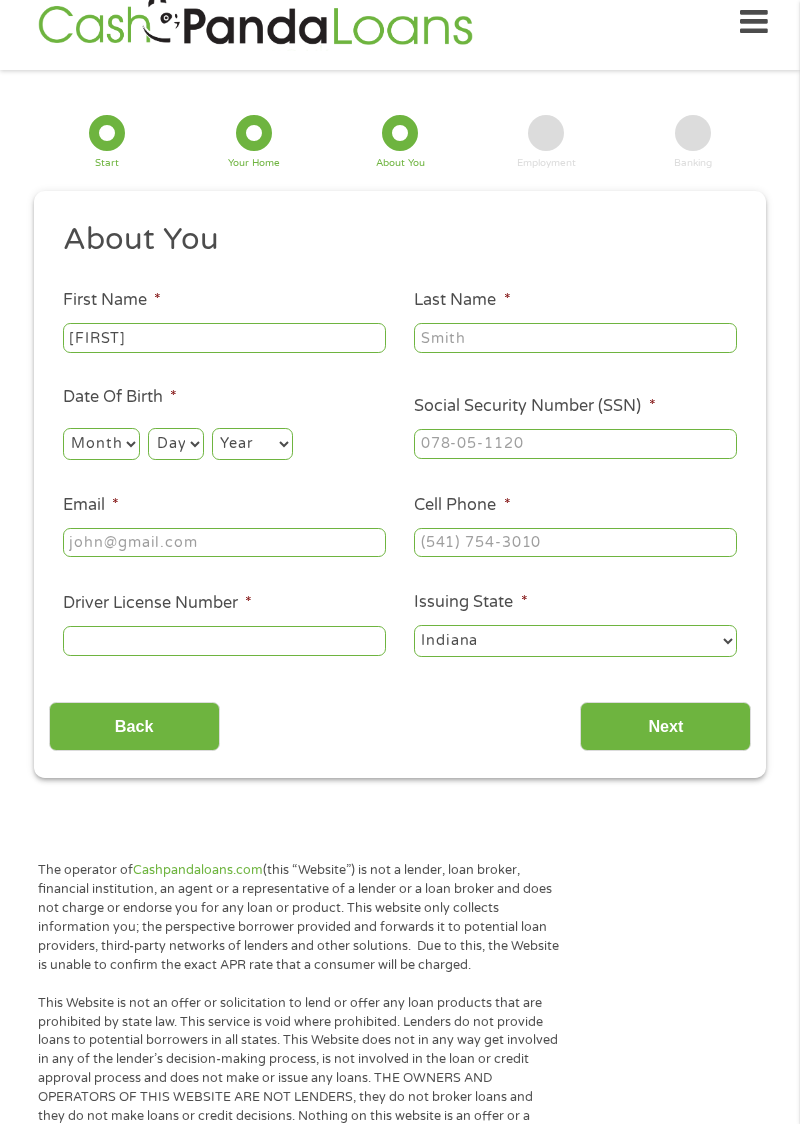 click on "Month 1 2 3 4 5 6 7 8 9 10 11 12" at bounding box center [101, 444] 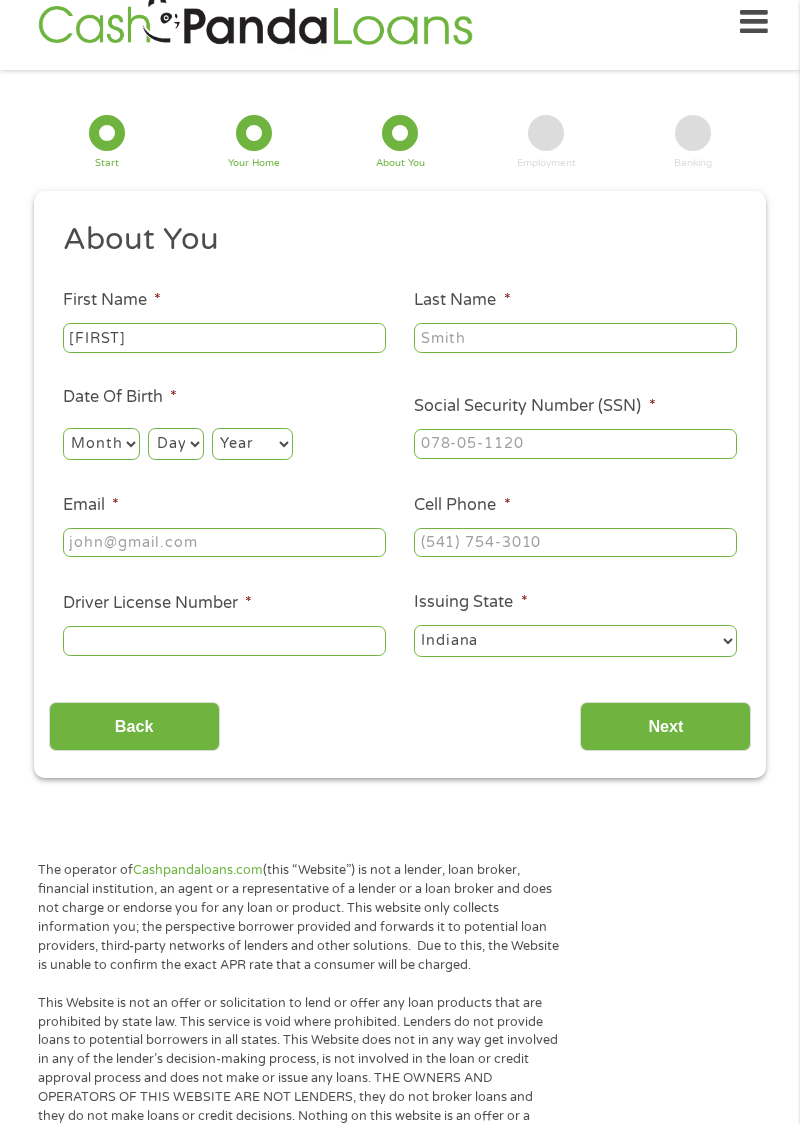 select on "5" 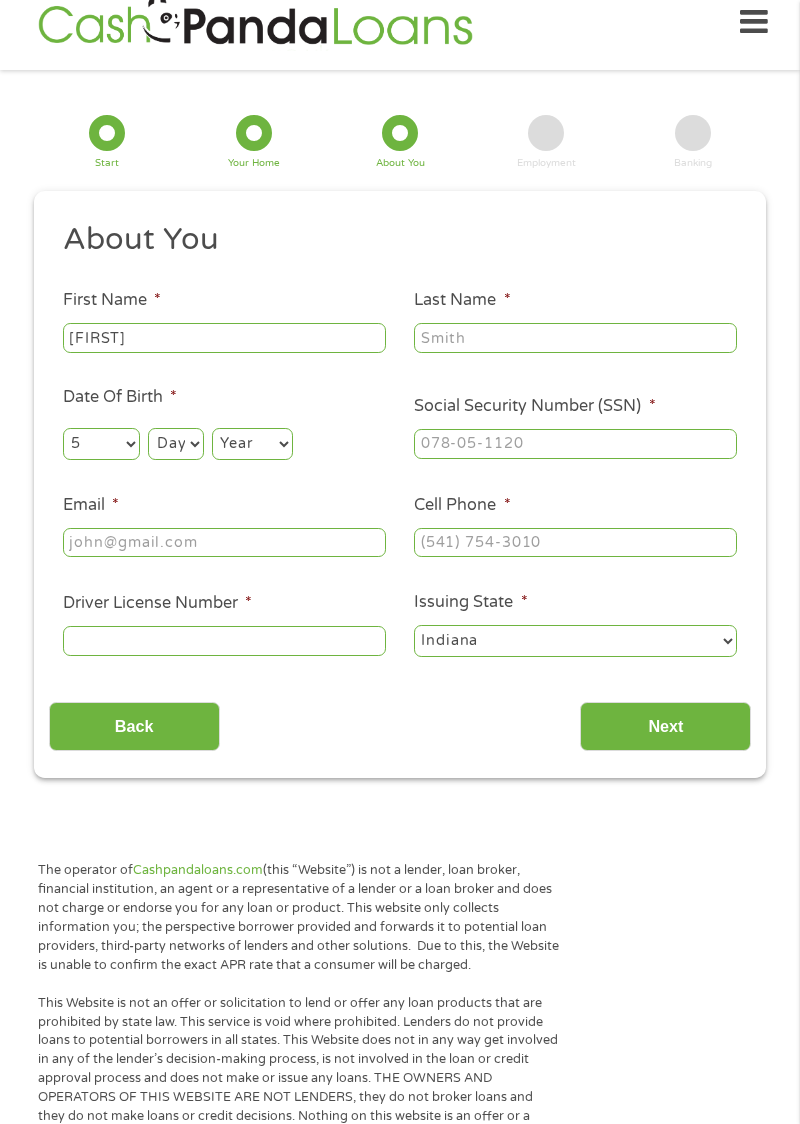 click on "Year 2007 2006 2005 2004 2003 2002 2001 2000 1999 1998 1997 1996 1995 1994 1993 1992 1991 1990 1989 1988 1987 1986 1985 1984 1983 1982 1981 1980 1979 1978 1977 1976 1975 1974 1973 1972 1971 1970 1969 1968 1967 1966 1965 1964 1963 1962 1961 1960 1959 1958 1957 1956 1955 1954 1953 1952 1951 1950 1949 1948 1947 1946 1945 1944 1943 1942 1941 1940 1939 1938 1937 1936 1935 1934 1933 1932 1931 1930 1929 1928 1927 1926 1925 1924 1923 1922 1921 1920" at bounding box center [252, 444] 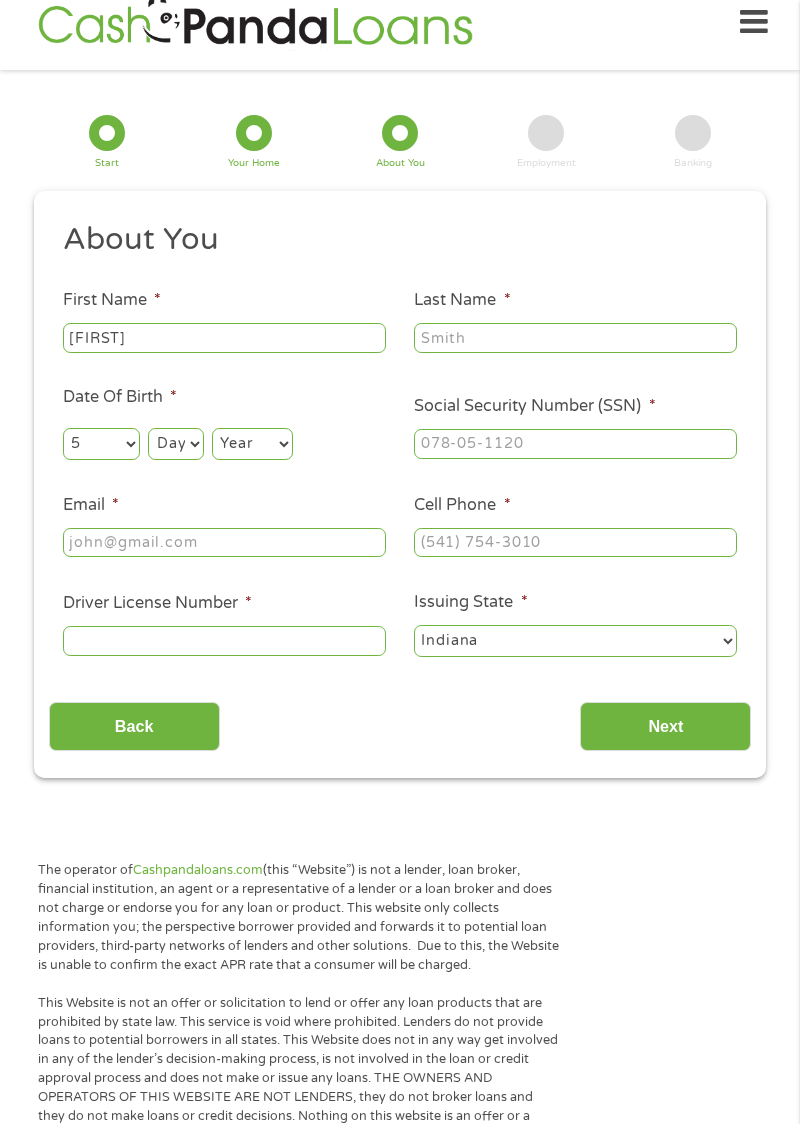 select on "1957" 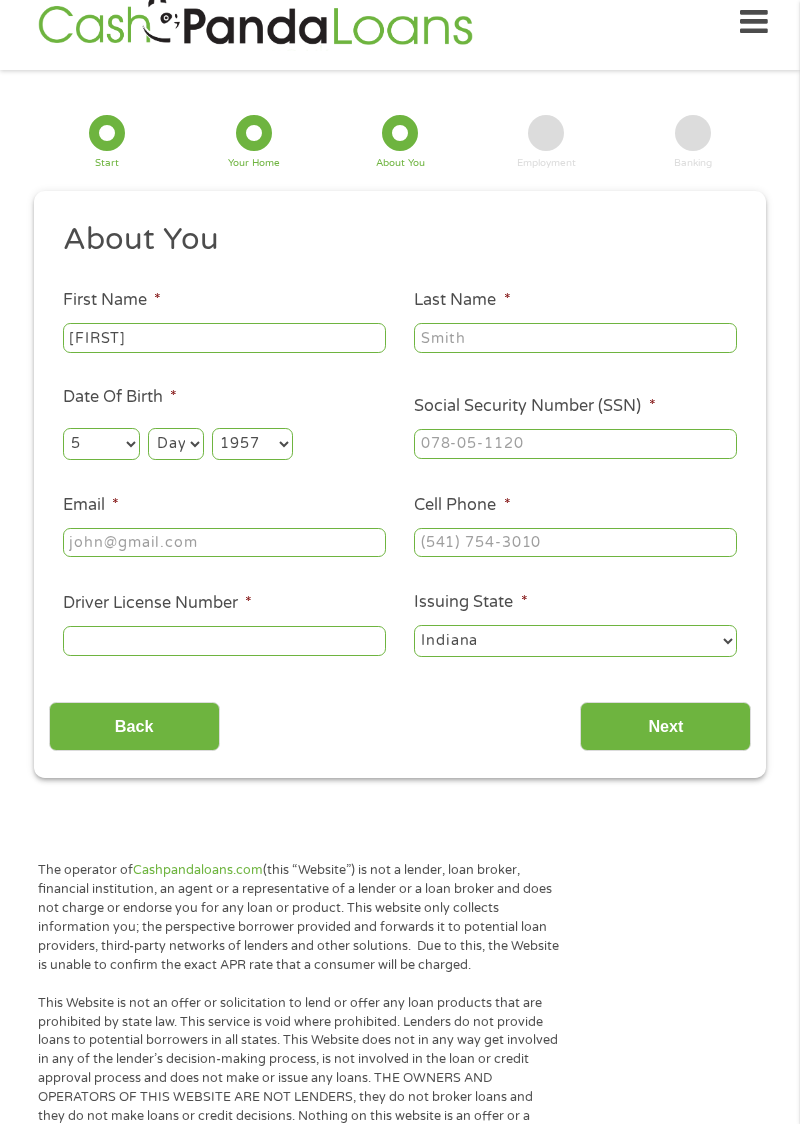 click on "Last Name *" at bounding box center [575, 338] 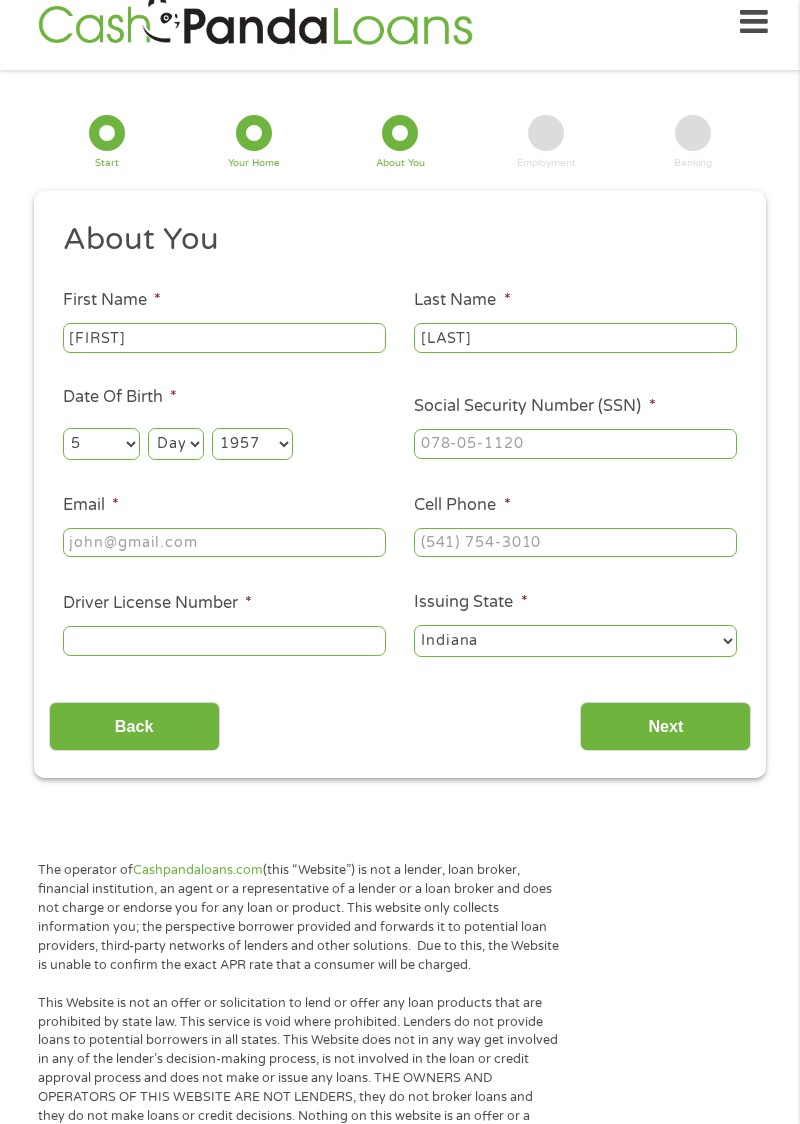 type on "[LAST]" 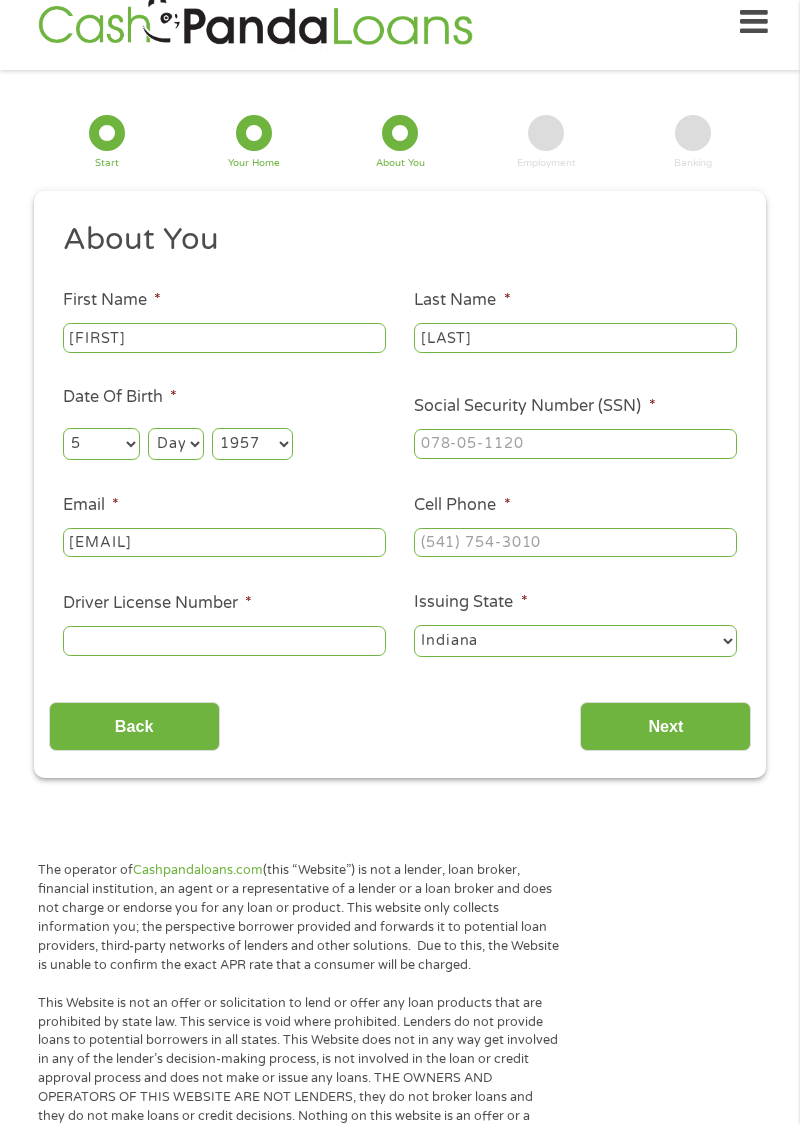 type on "[EMAIL]" 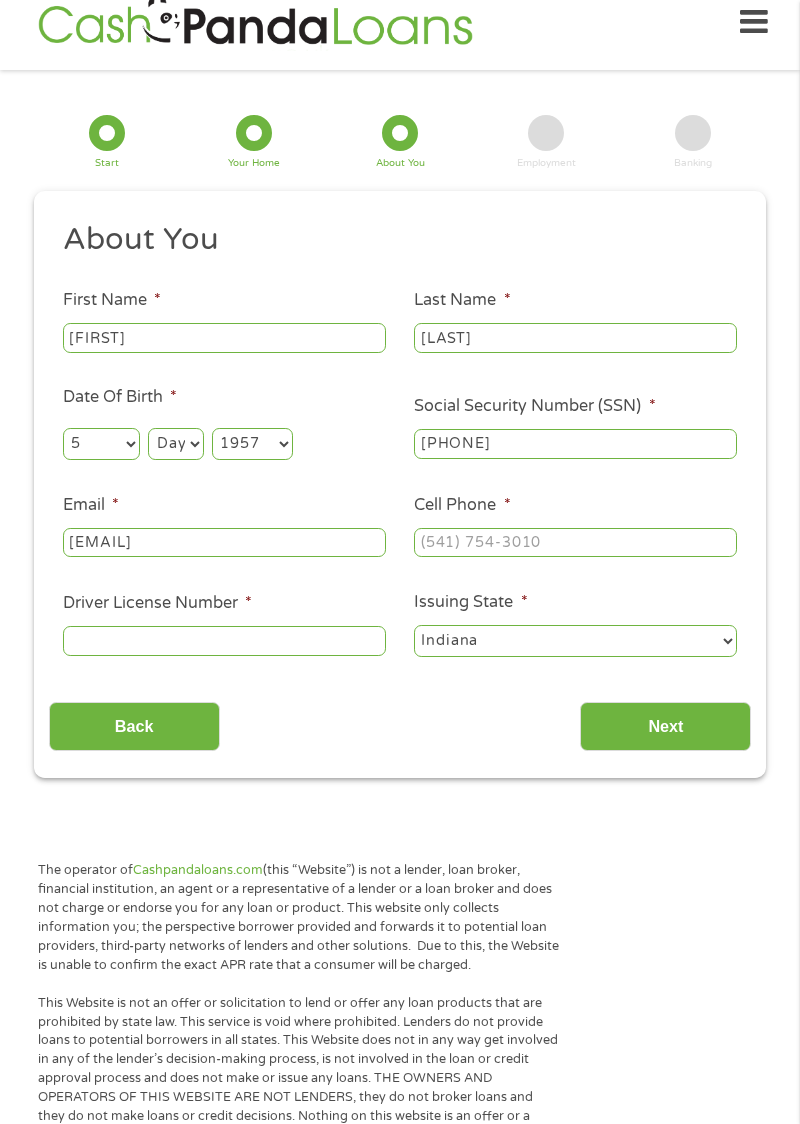 type on "[PHONE]" 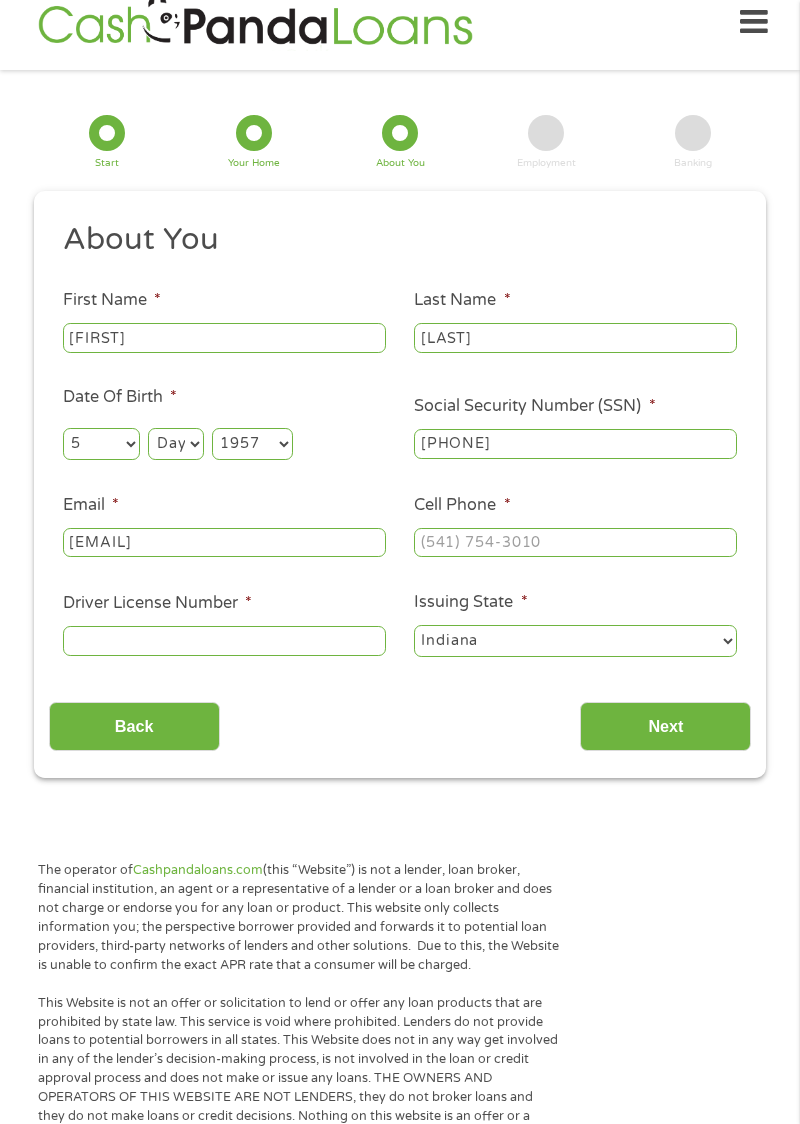 click on "Cell Phone *" at bounding box center [575, 543] 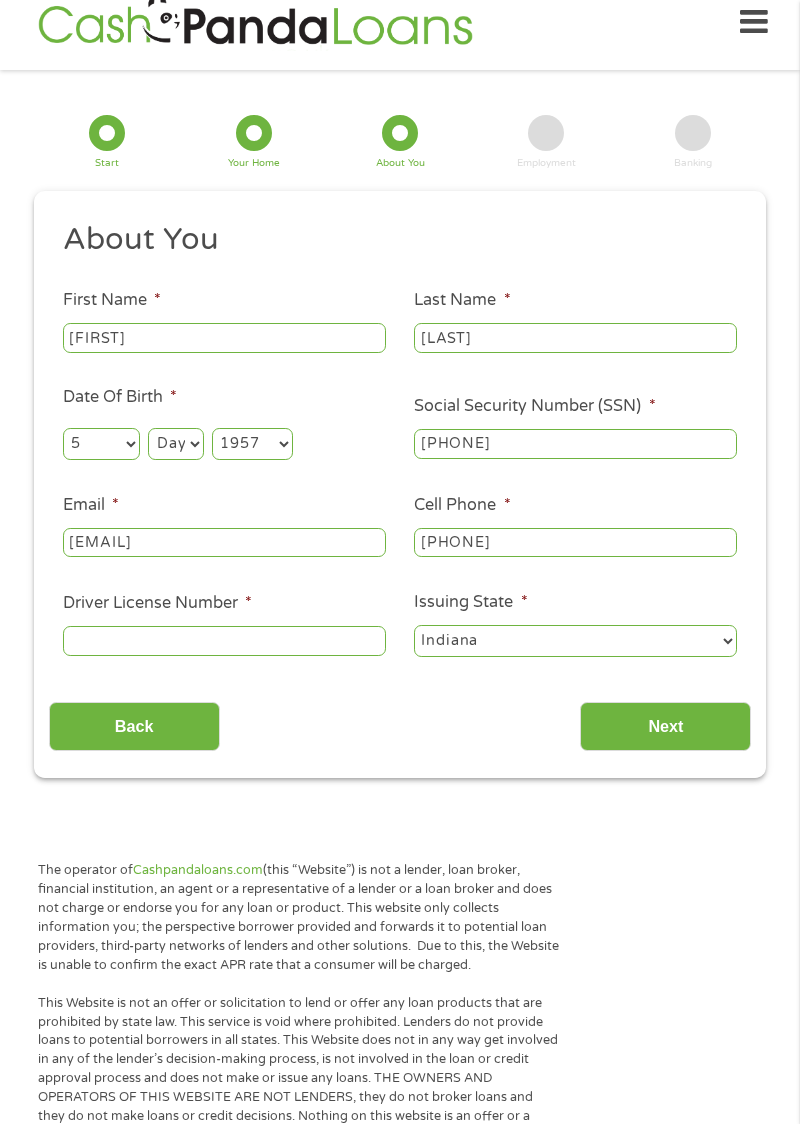 type on "[PHONE]" 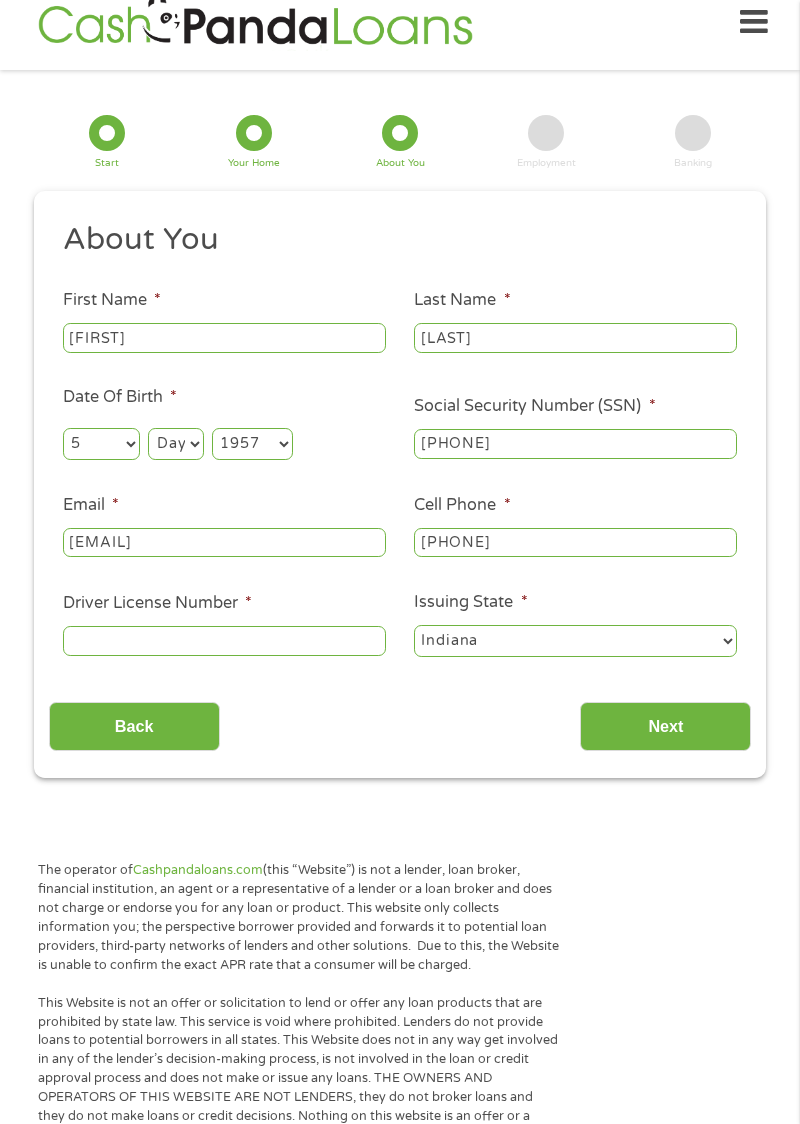 click on "Driver License Number *" at bounding box center [224, 641] 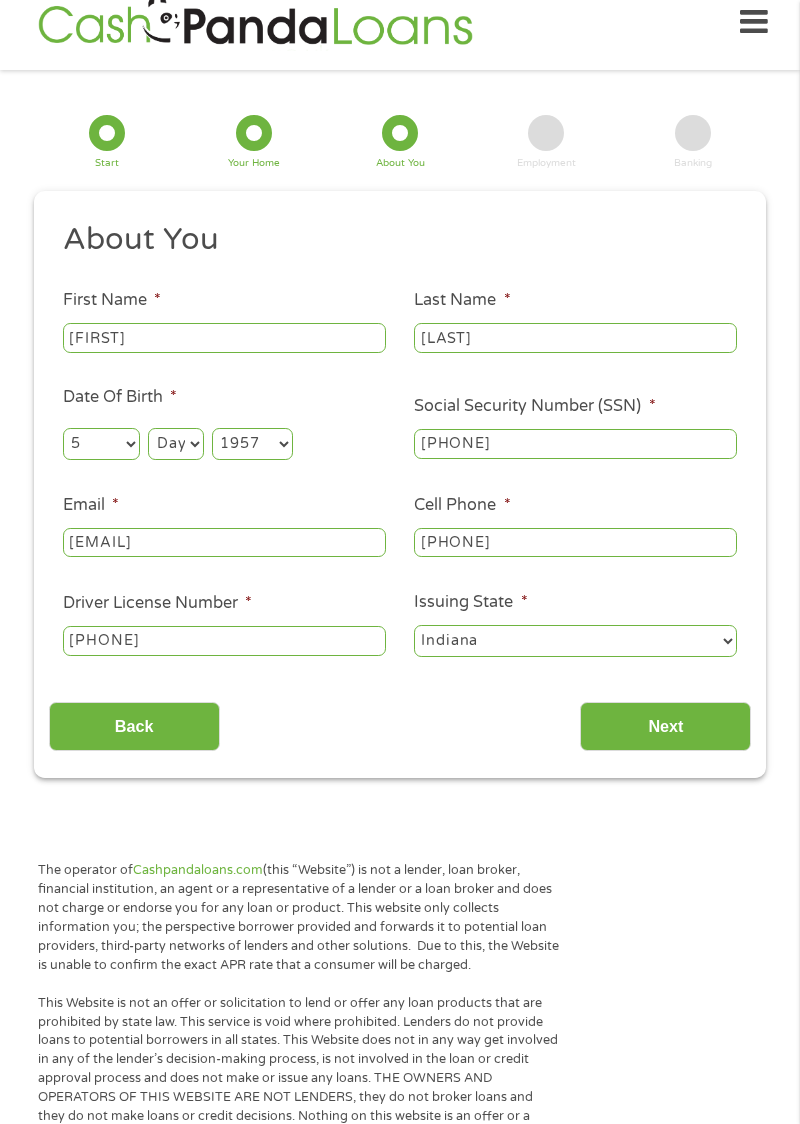type on "[PHONE]" 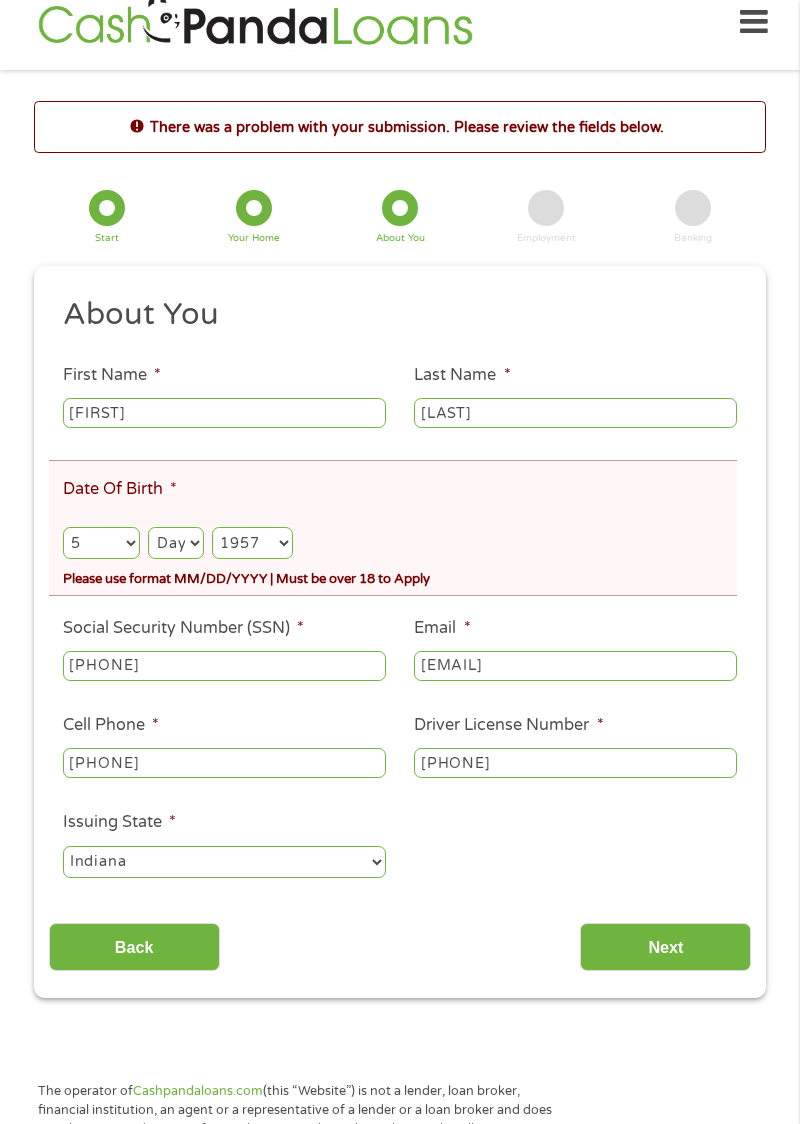 scroll, scrollTop: 0, scrollLeft: 0, axis: both 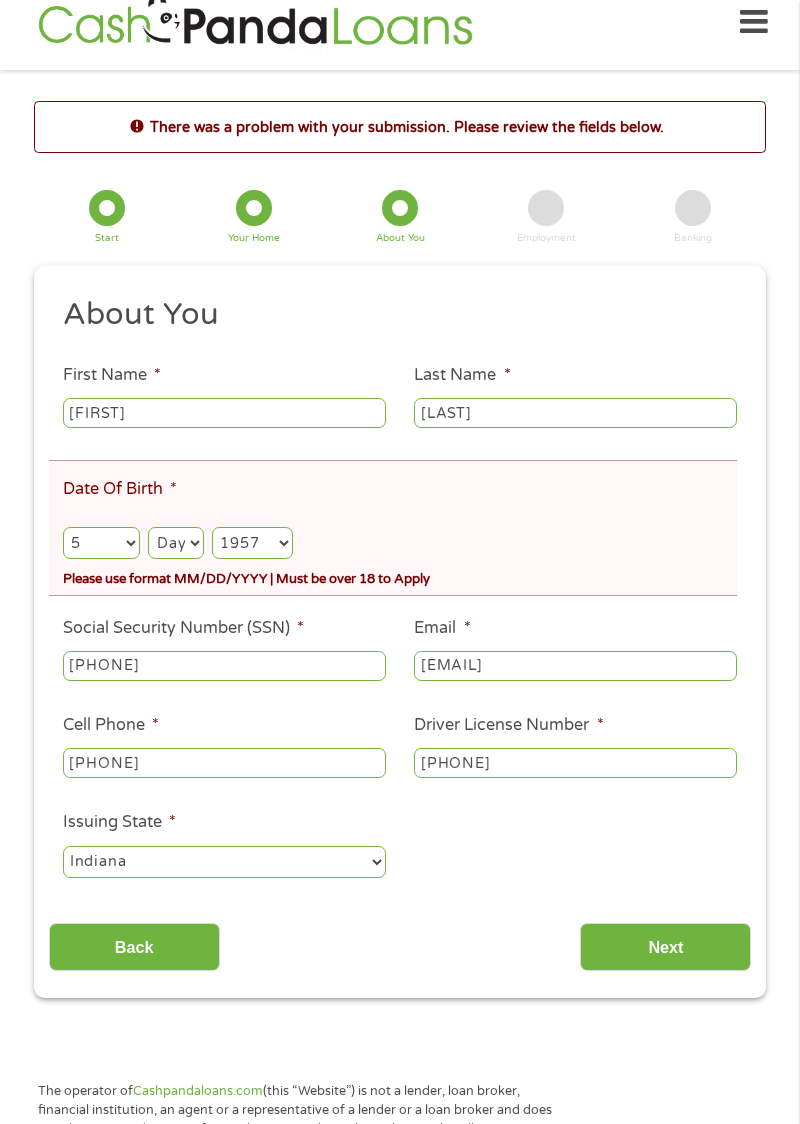 click on "Date Of Birth * Month Month 1 2 3 4 5 6 7 8 9 10 11 12 Day Day 1 2 3 4 5 6 7 8 9 10 11 12 13 14 15 16 17 18 19 20 21 22 23 24 25 26 27 28 29 30 31 Year Year 2007 2006 2005 2004 2003 2002 2001 2000 1999 1998 1997 1996 1995 1994 1993 1992 1991 1990 1989 1988 1987 1986 1985 1984 1983 1982 1981 1980 1979 1978 1977 1976 1975 1974 1973 1972 1971 1970 1969 1968 1967 1966 1965 1964 1963 1962 1961 1960 1959 1958 1957 1956 1955 1954 1953 1952 1951 1950 1949 1948 1947 1946 1945 1944 1943 1942 1941 1940 1939 1938 1937 1936 1935 1934 1933 1932 1931 1930 1929 1928 1927 1926 1925 1924 1923 1922 1921 1920 Please use format MM/DD/YYYY | Must be over 18 to Apply" at bounding box center (393, 528) 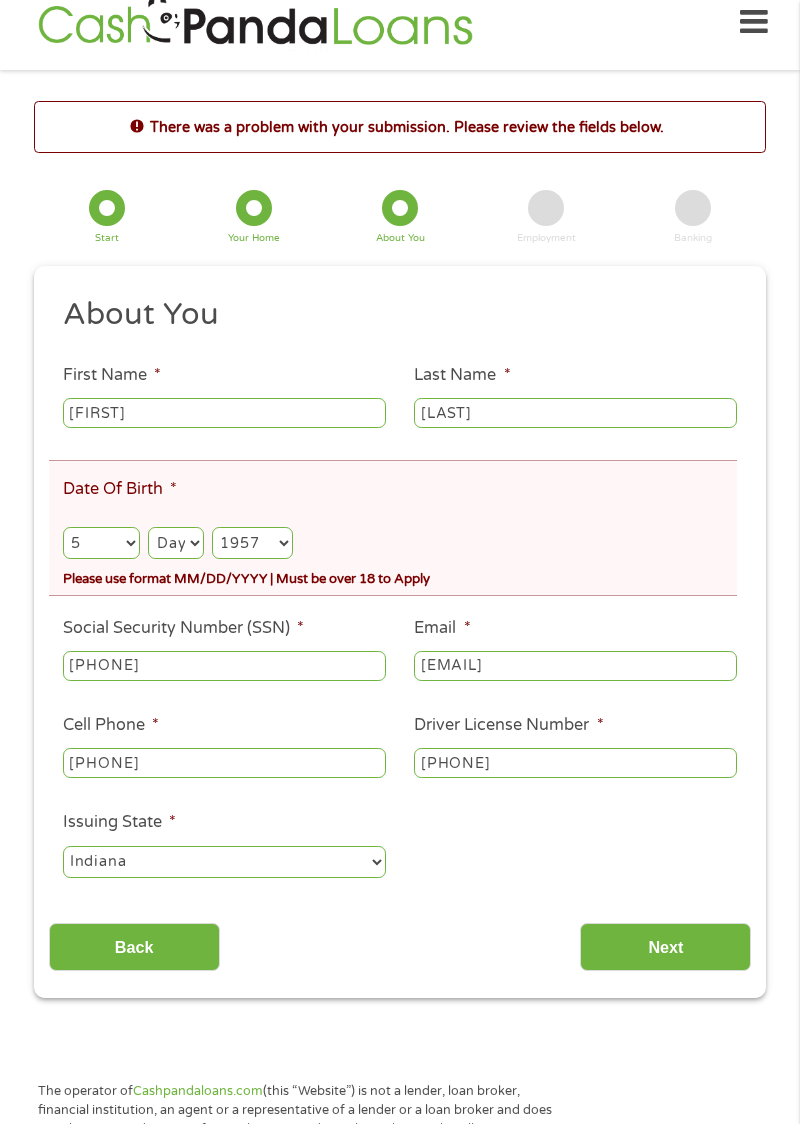 click on "Day 1 2 3 4 5 6 7 8 9 10 11 12 13 14 15 16 17 18 19 20 21 22 23 24 25 26 27 28 29 30 31" at bounding box center [175, 543] 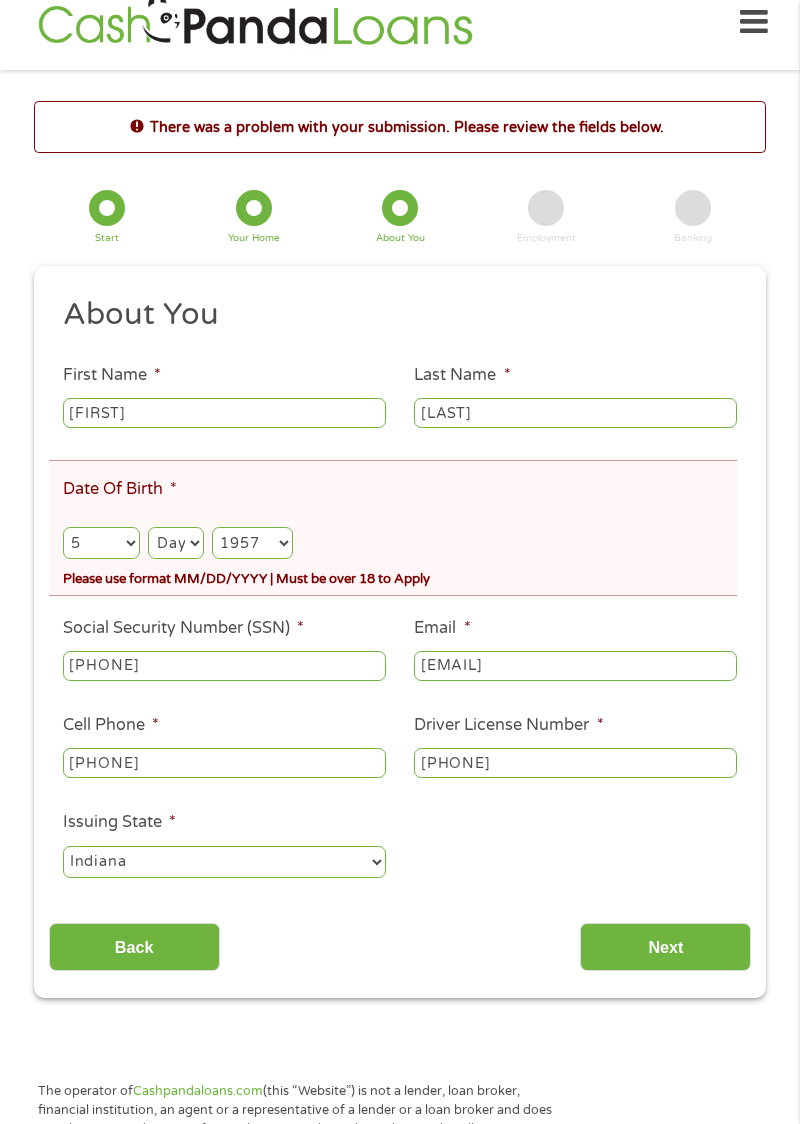 select on "30" 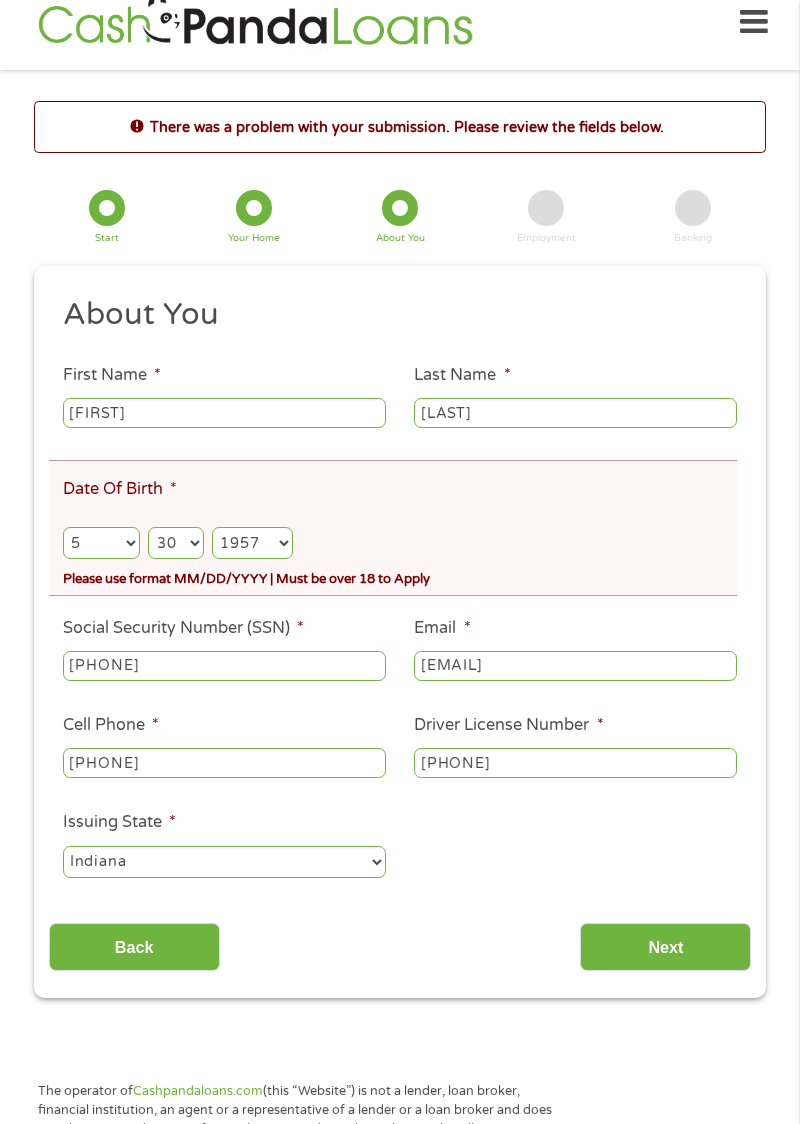 click on "Next" at bounding box center (665, 947) 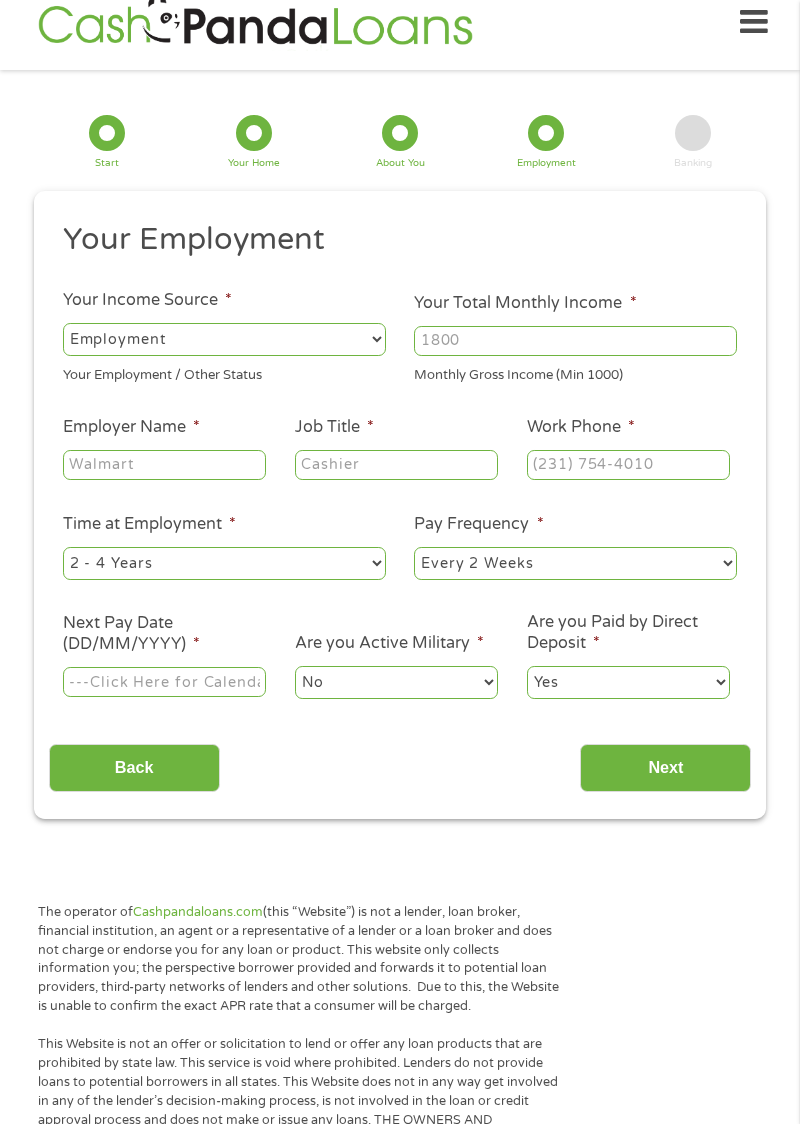 scroll, scrollTop: 0, scrollLeft: 0, axis: both 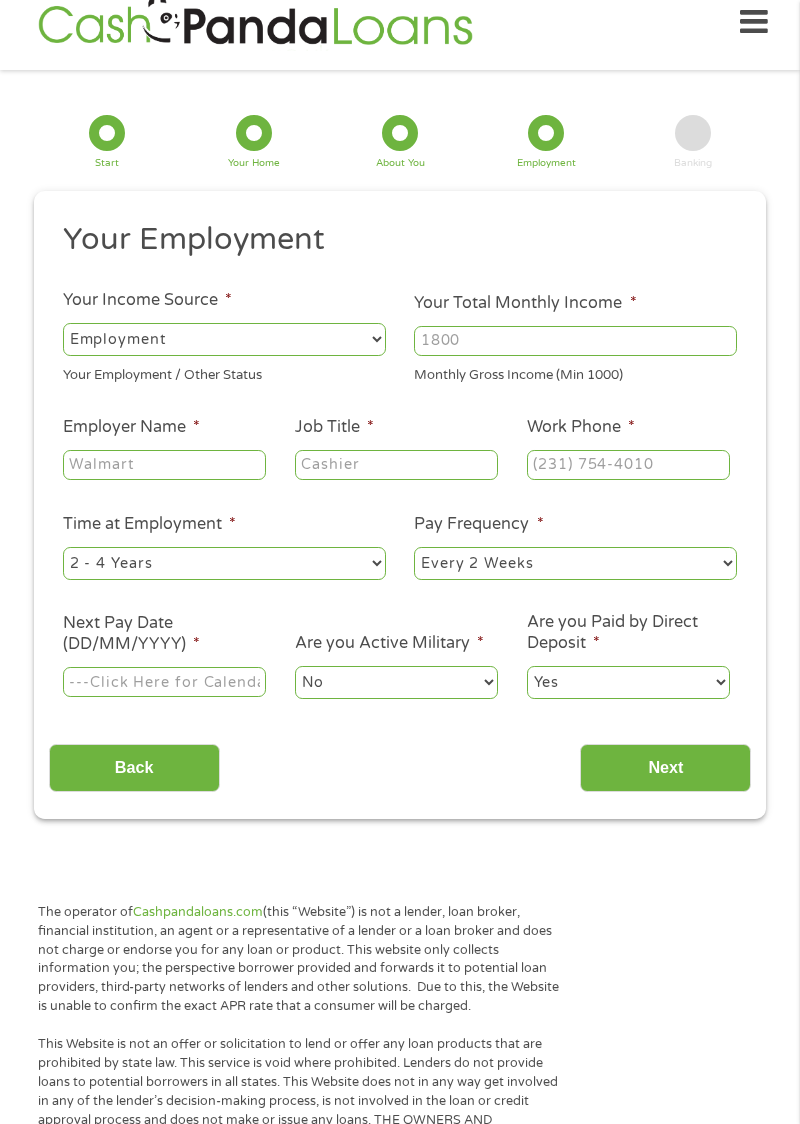 click on "Your Total Monthly Income *" at bounding box center [575, 341] 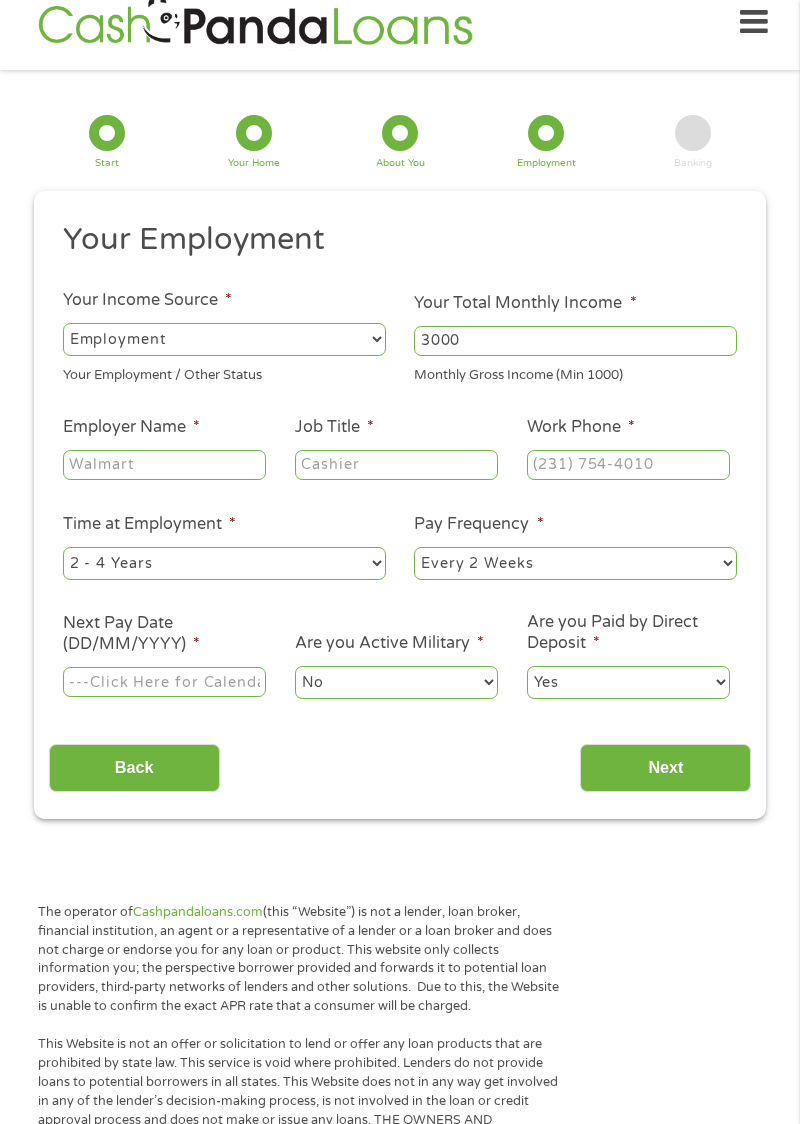 type on "3000" 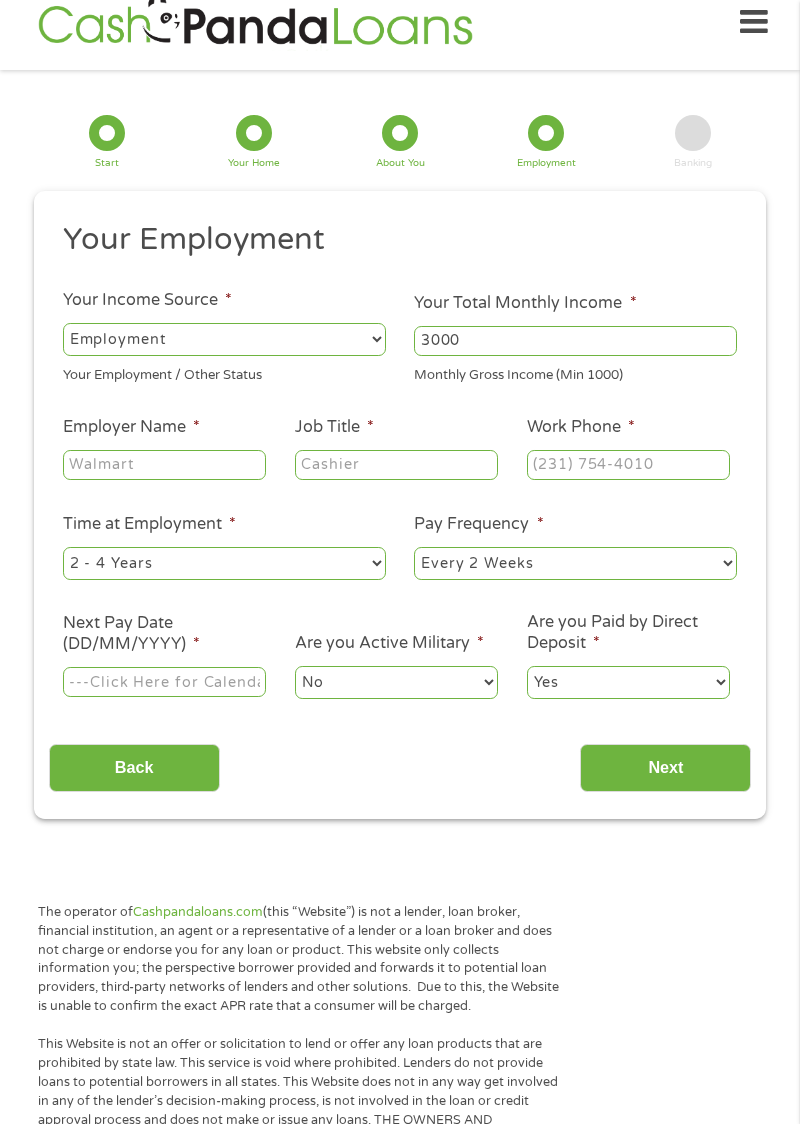 click on "--- Choose one --- Employment Self Employed Benefits" at bounding box center [224, 339] 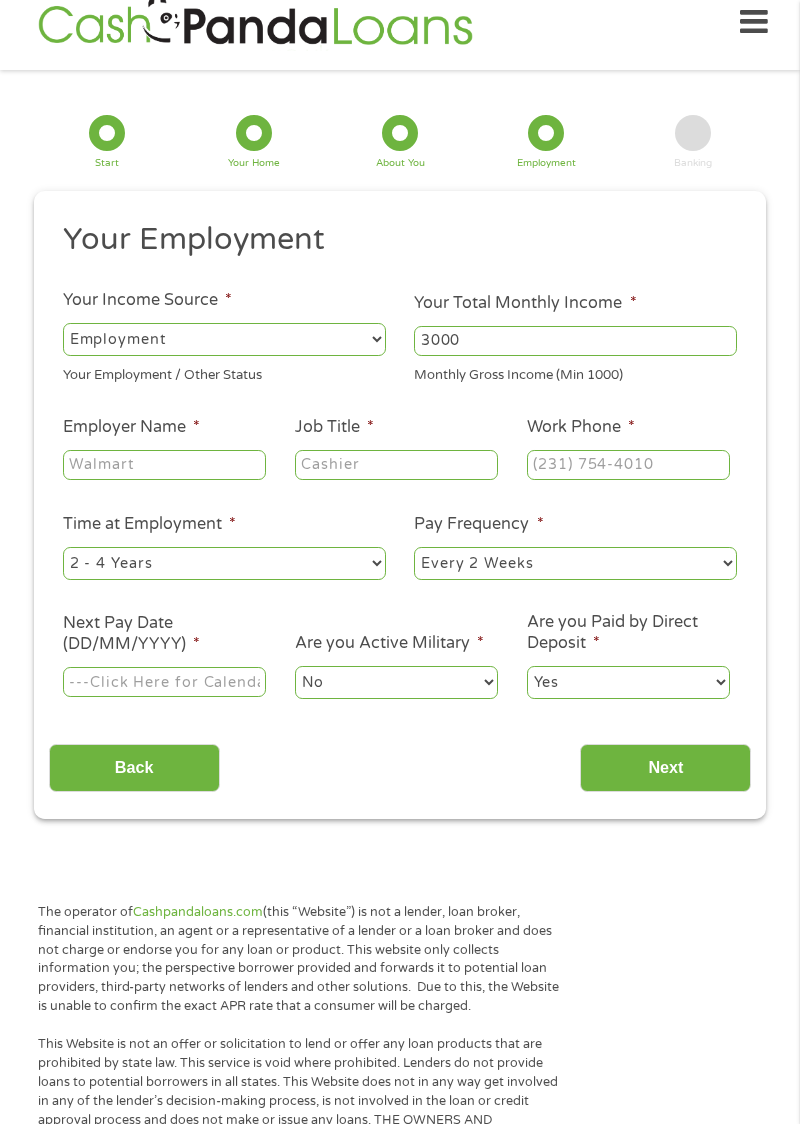 select on "benefits" 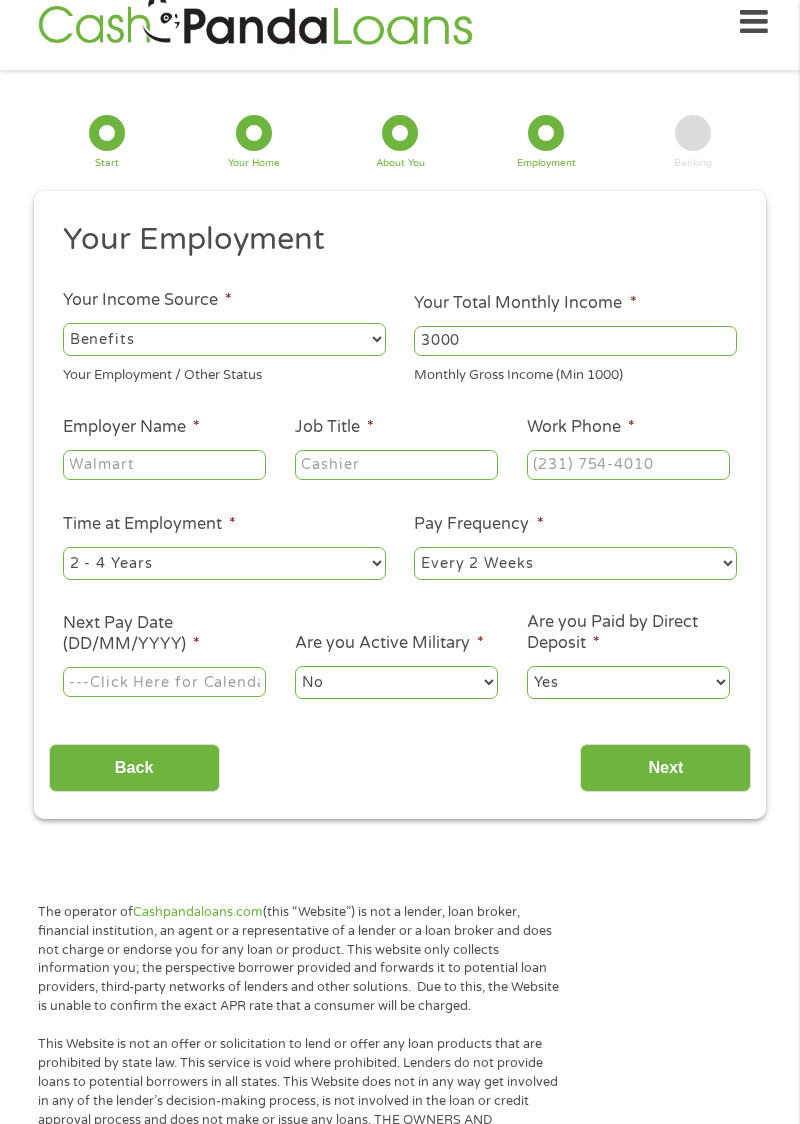 type on "Other" 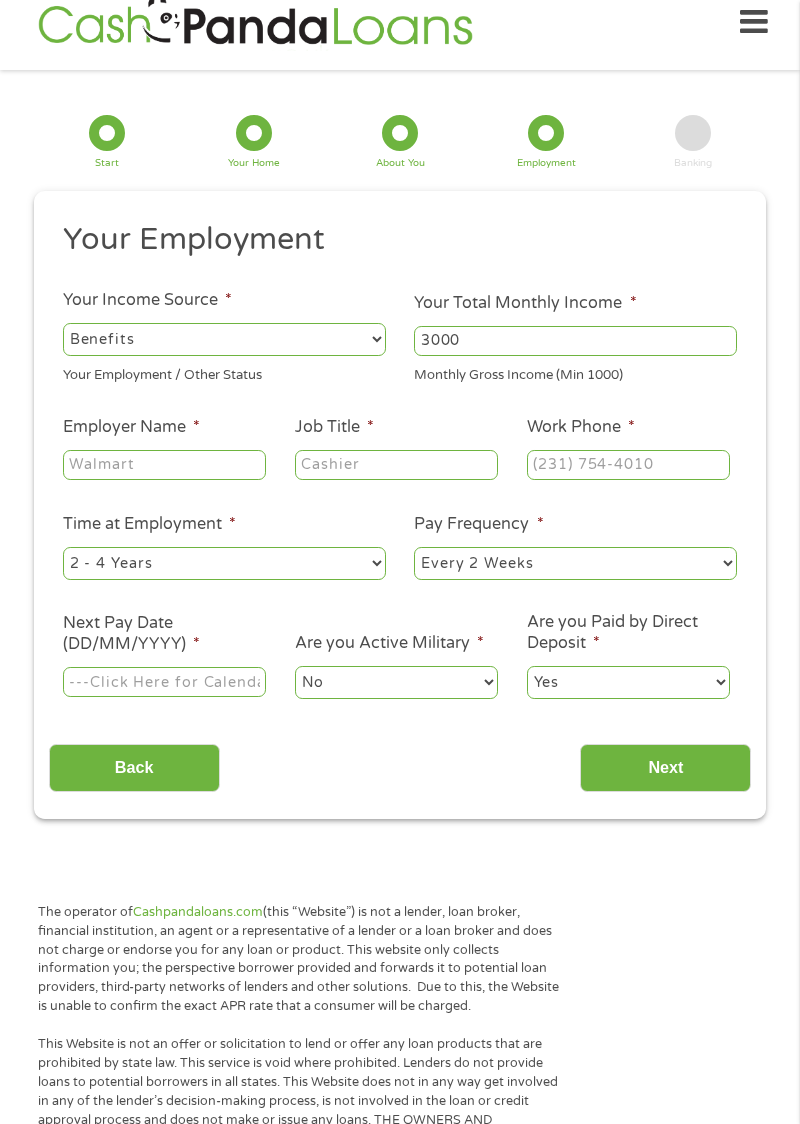 type on "[PHONE]" 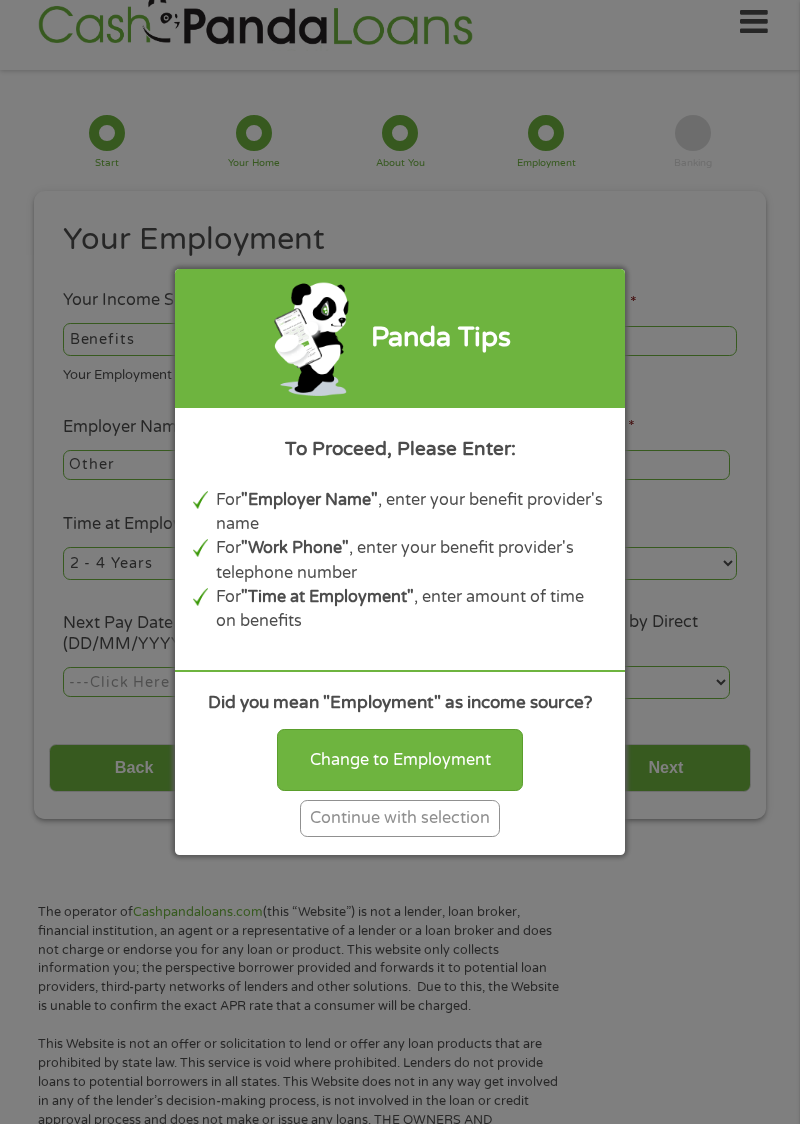 click on "Continue with selection" at bounding box center [400, 818] 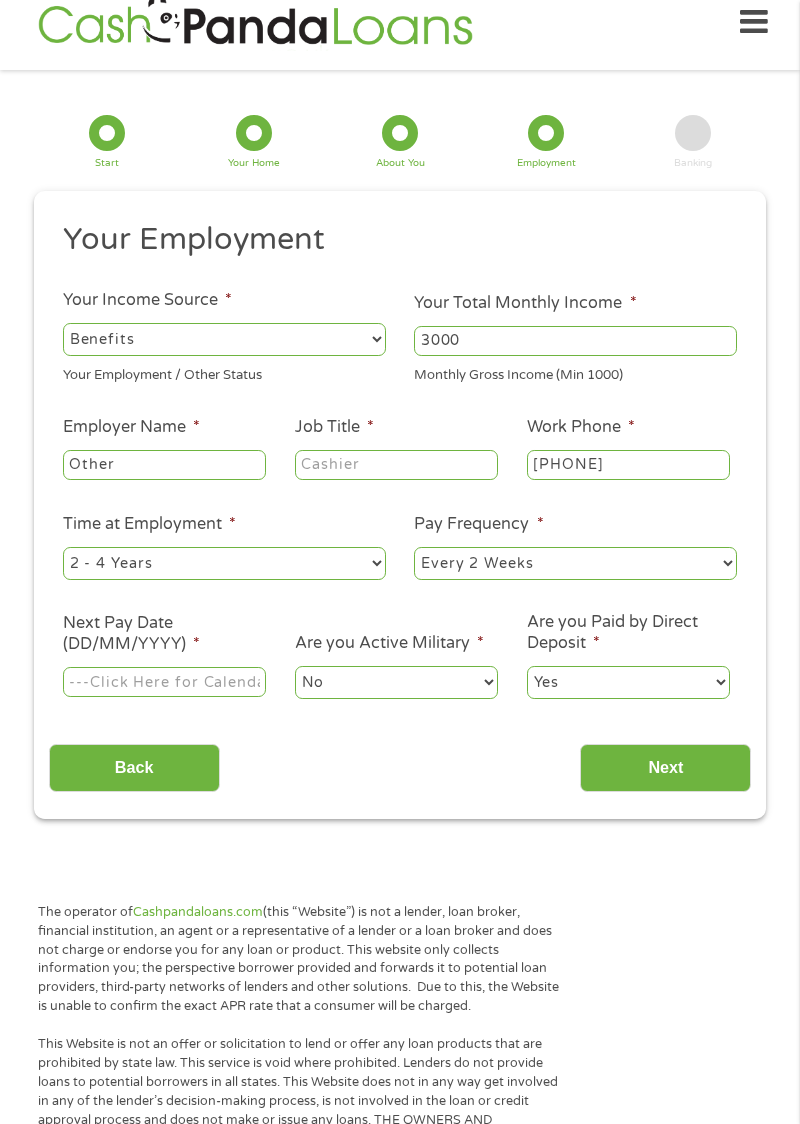click on "Other" at bounding box center (164, 465) 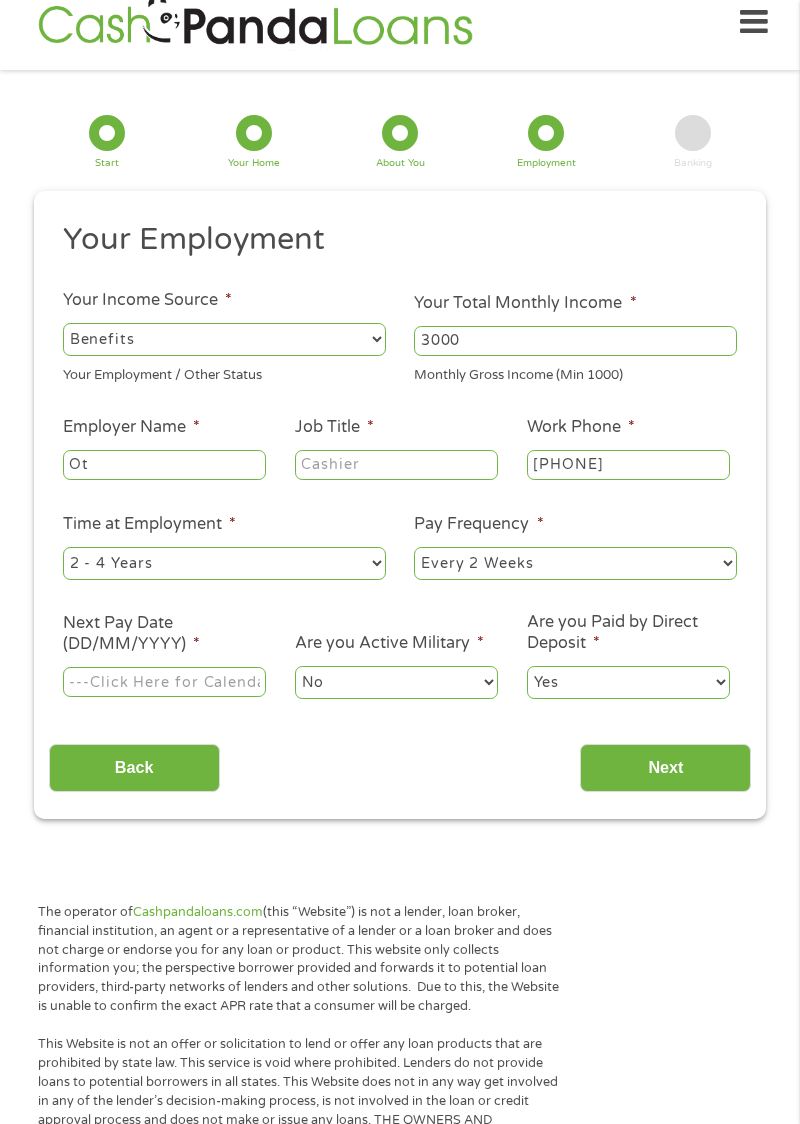 type on "O" 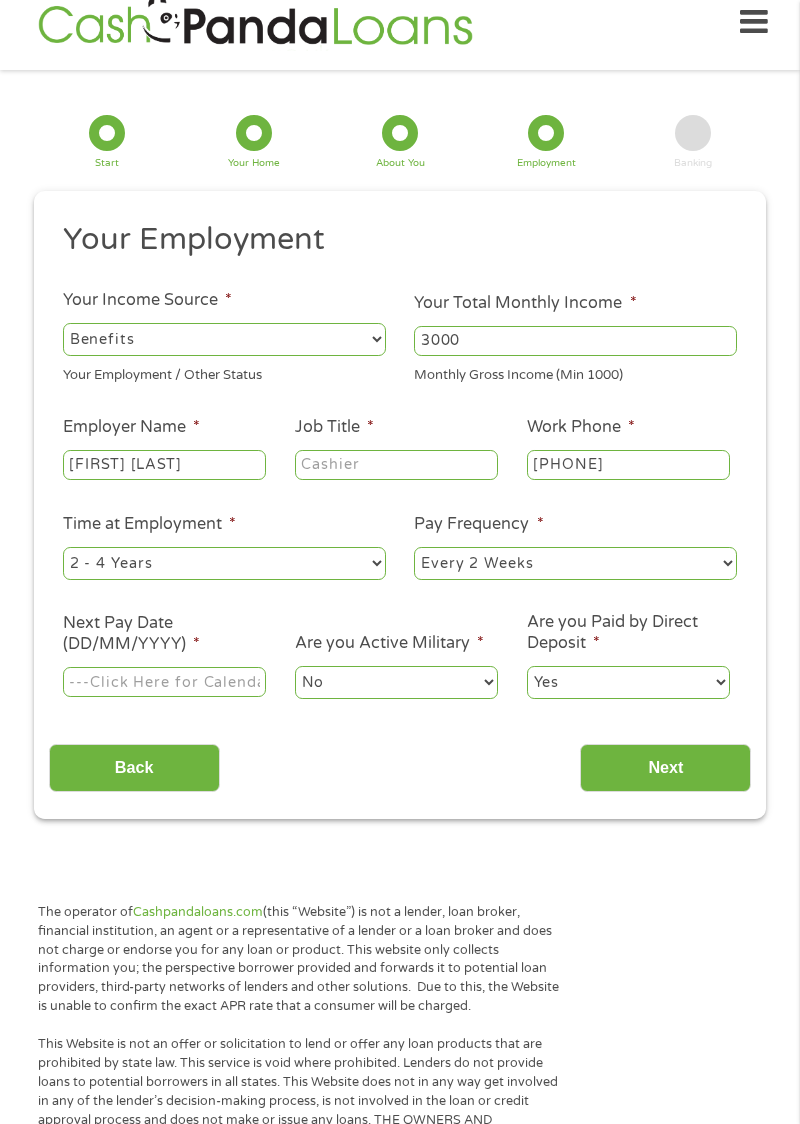 type on "[FIRST] [LAST]" 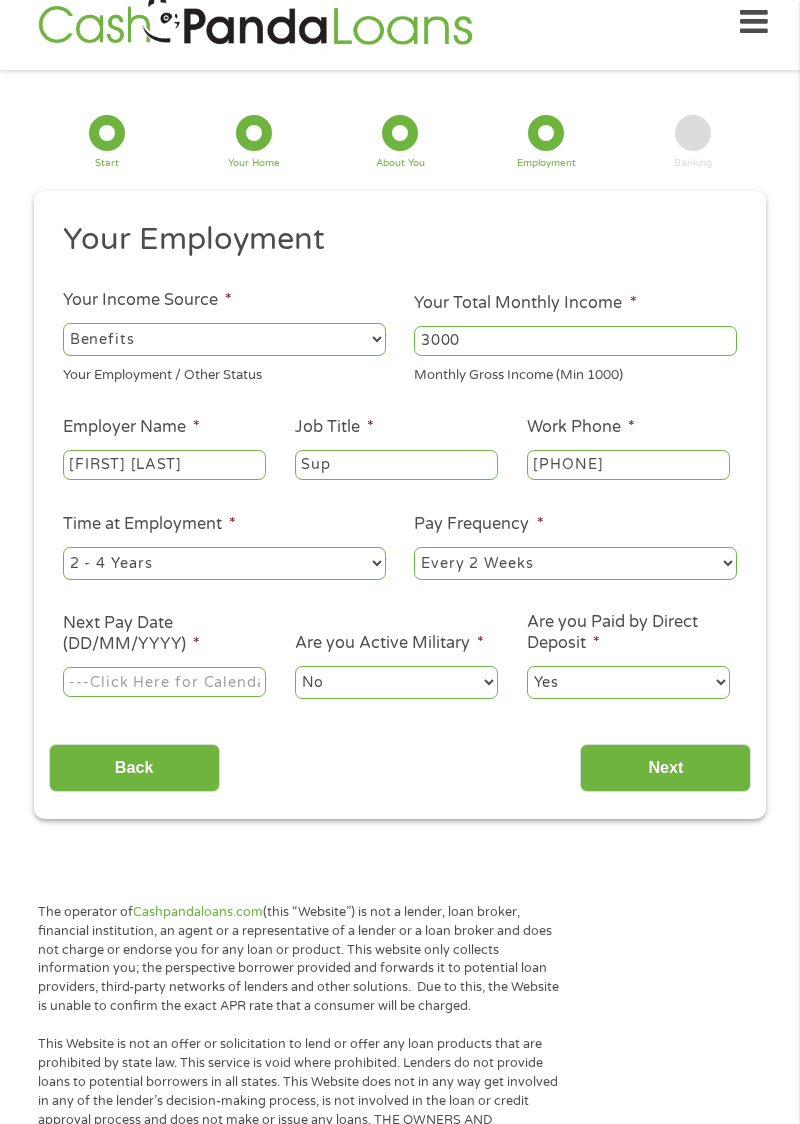 type on "Sup" 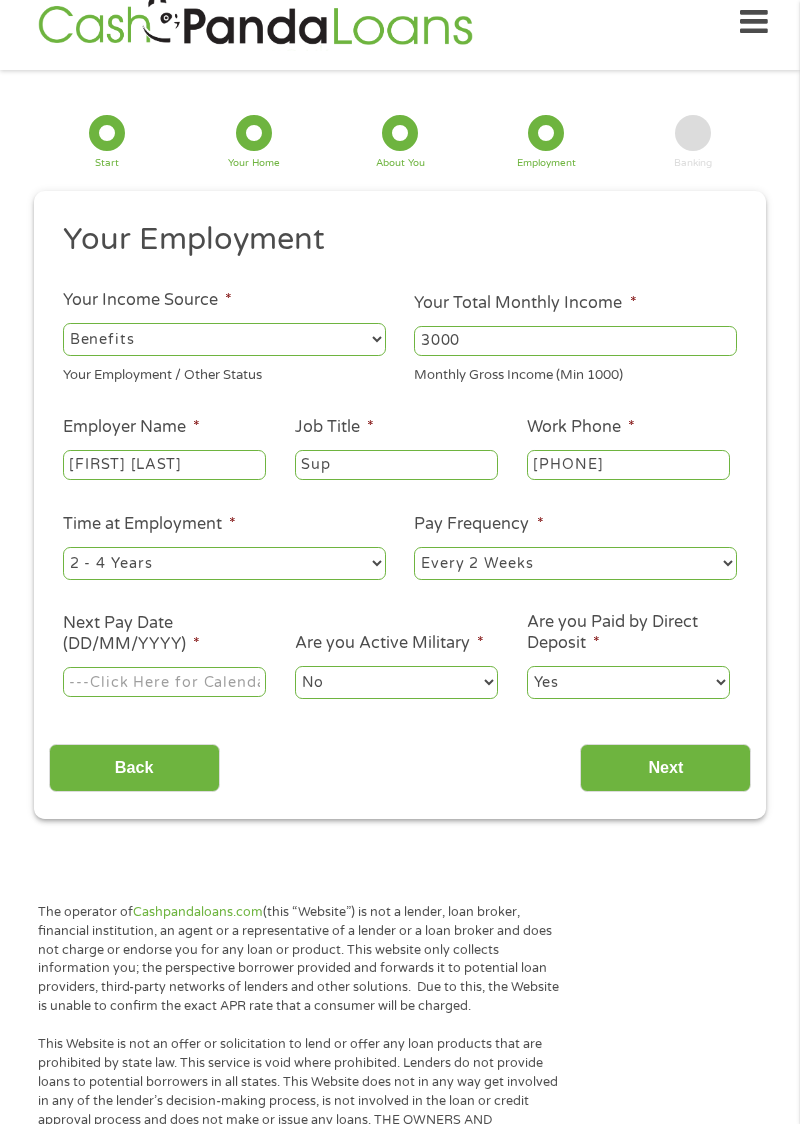 click on "--- Choose one --- Every 2 Weeks Every Week Monthly Semi-Monthly" at bounding box center (575, 563) 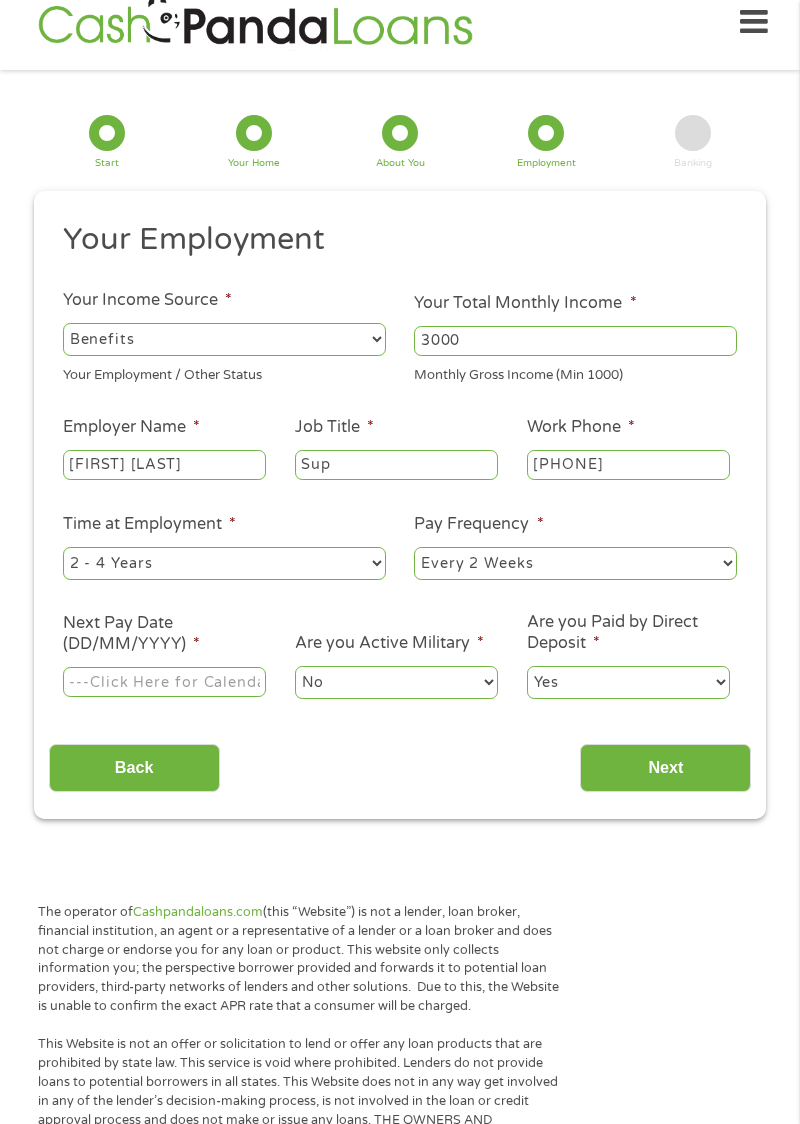 select on "monthly" 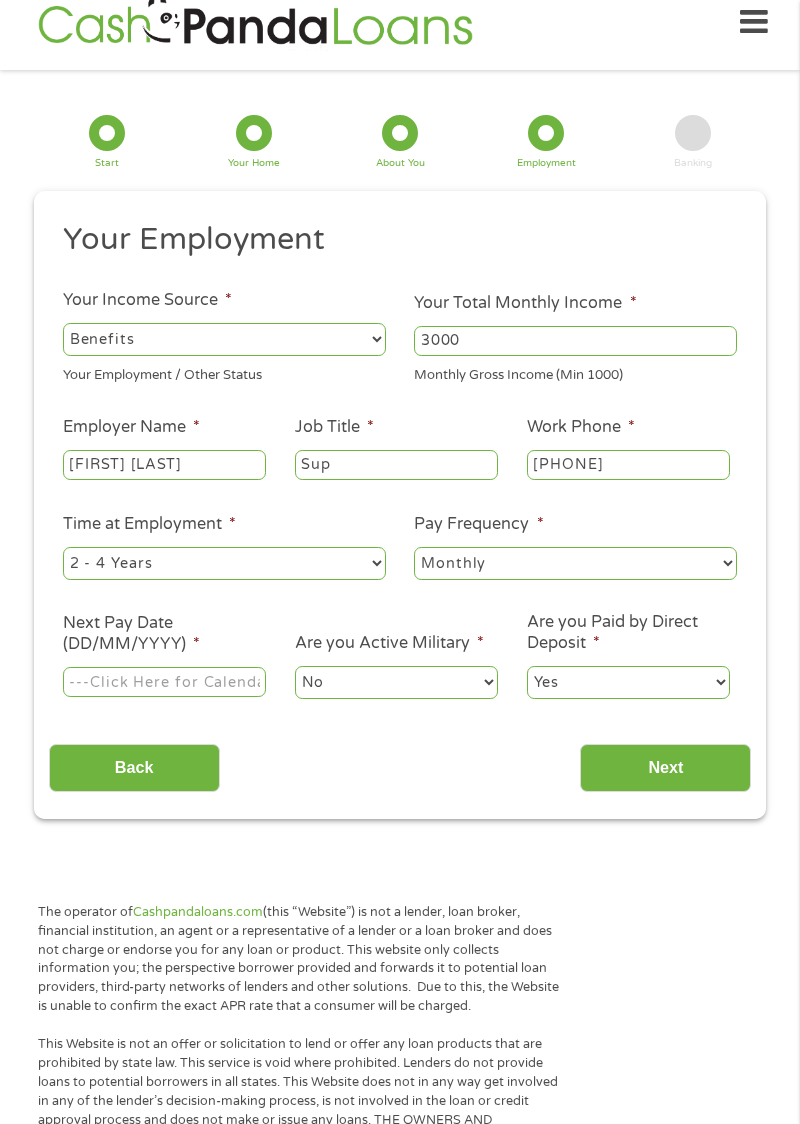 click on "Sup" at bounding box center [396, 465] 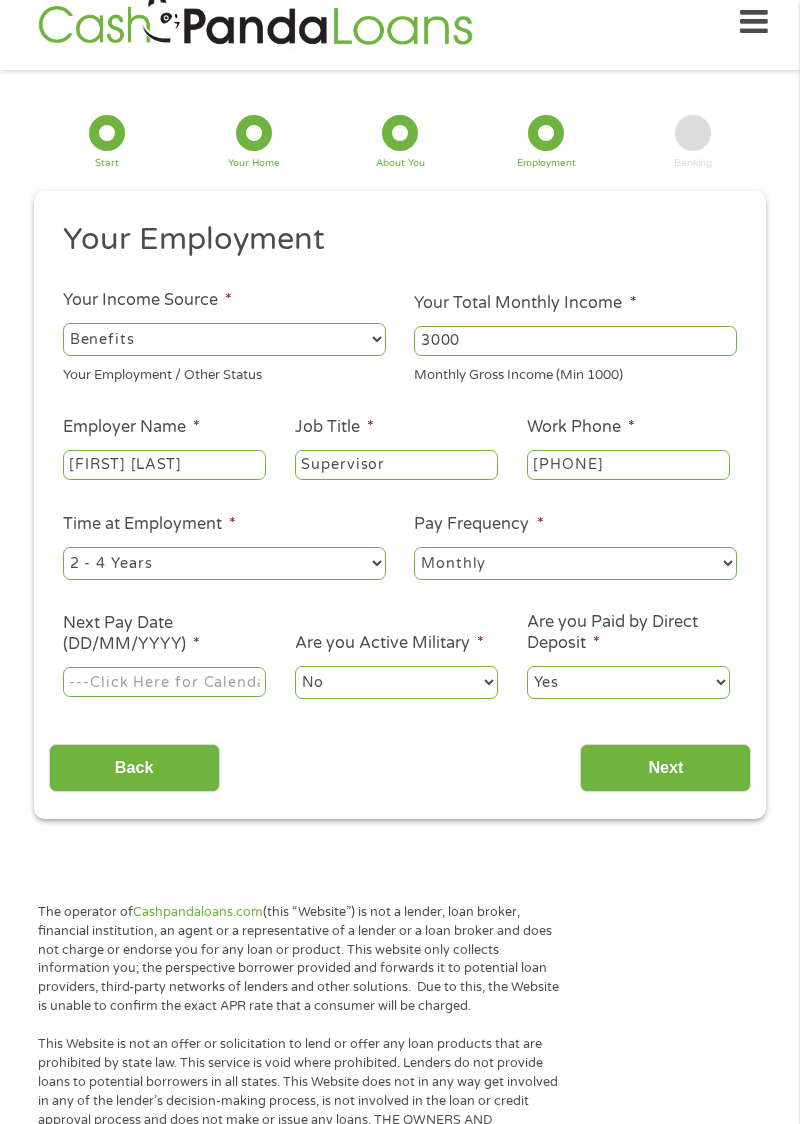 type on "Supervisor" 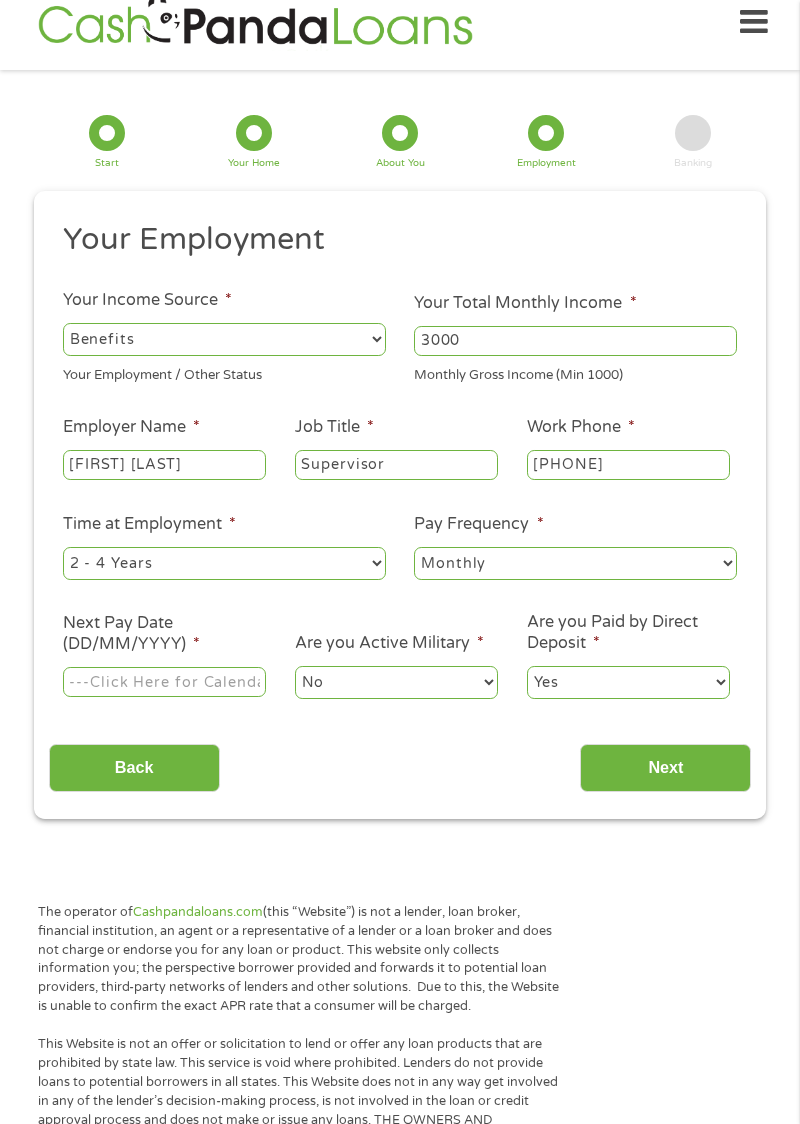 click on "--- Choose one --- 1 Year or less 1 - 2 Years 2 - 4 Years Over 4 Years" at bounding box center (224, 563) 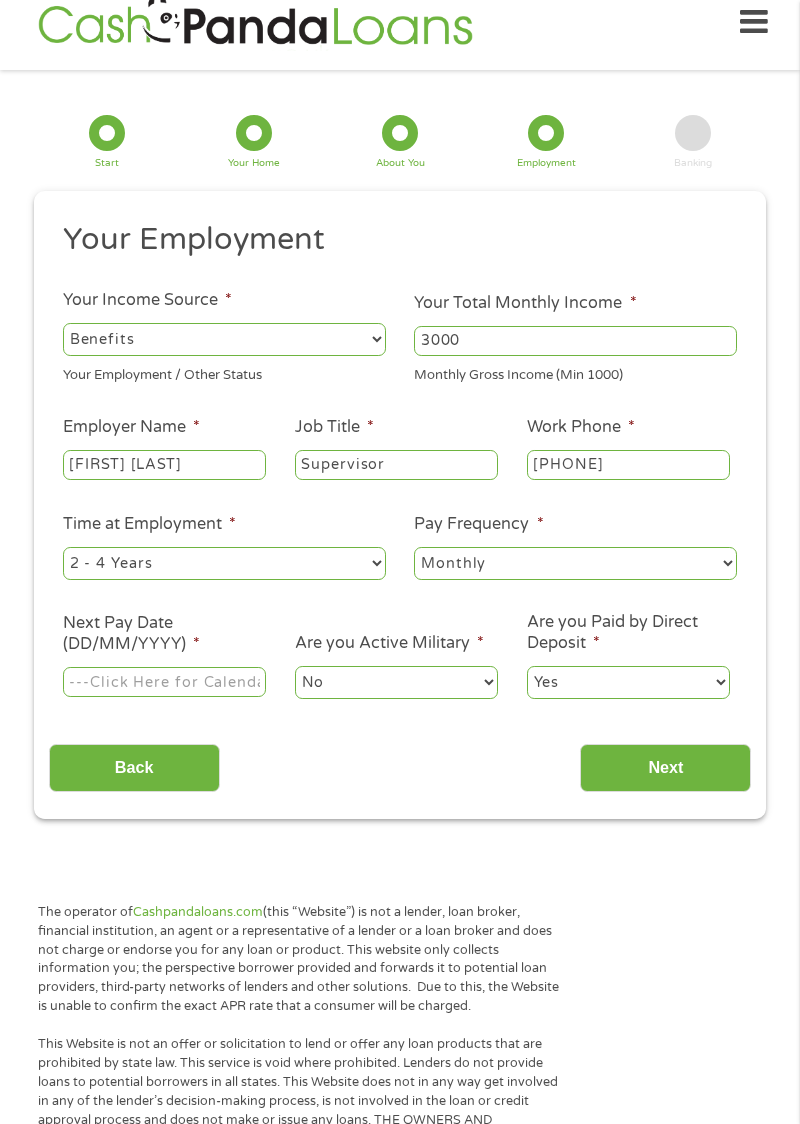 click on "Next Pay Date (DD/MM/YYYY) *" at bounding box center [164, 634] 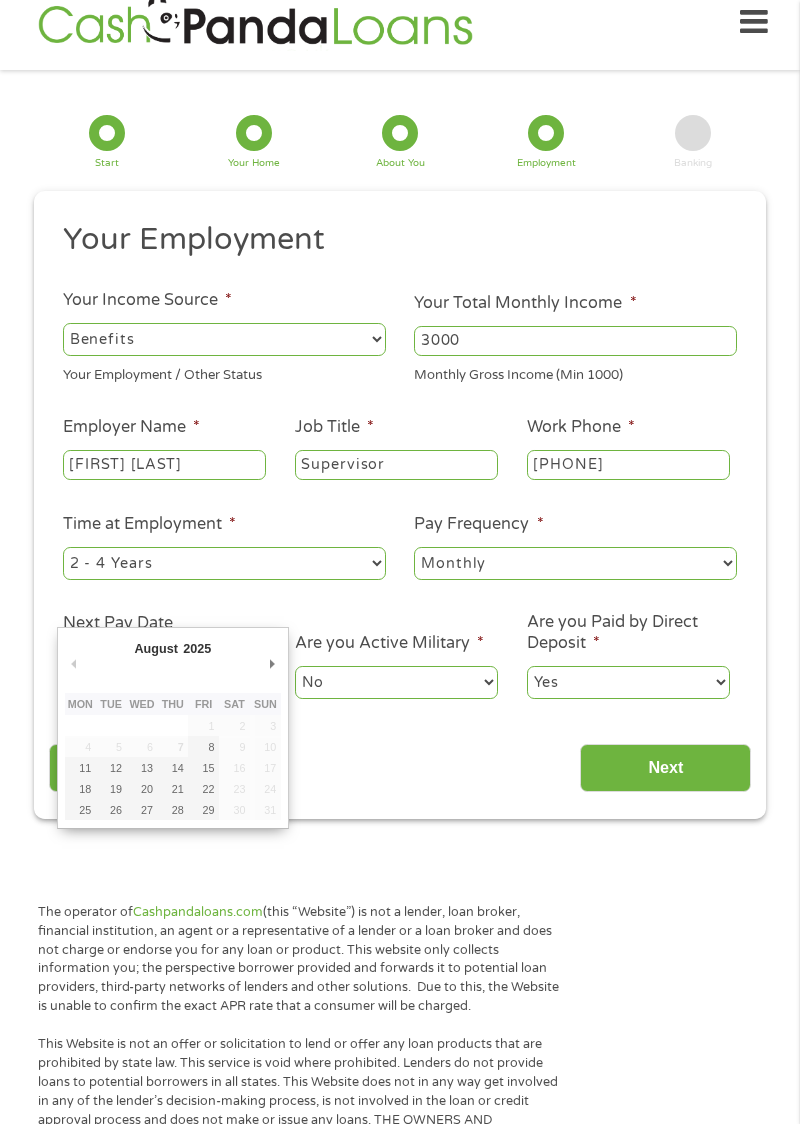 type on "28/08/2025" 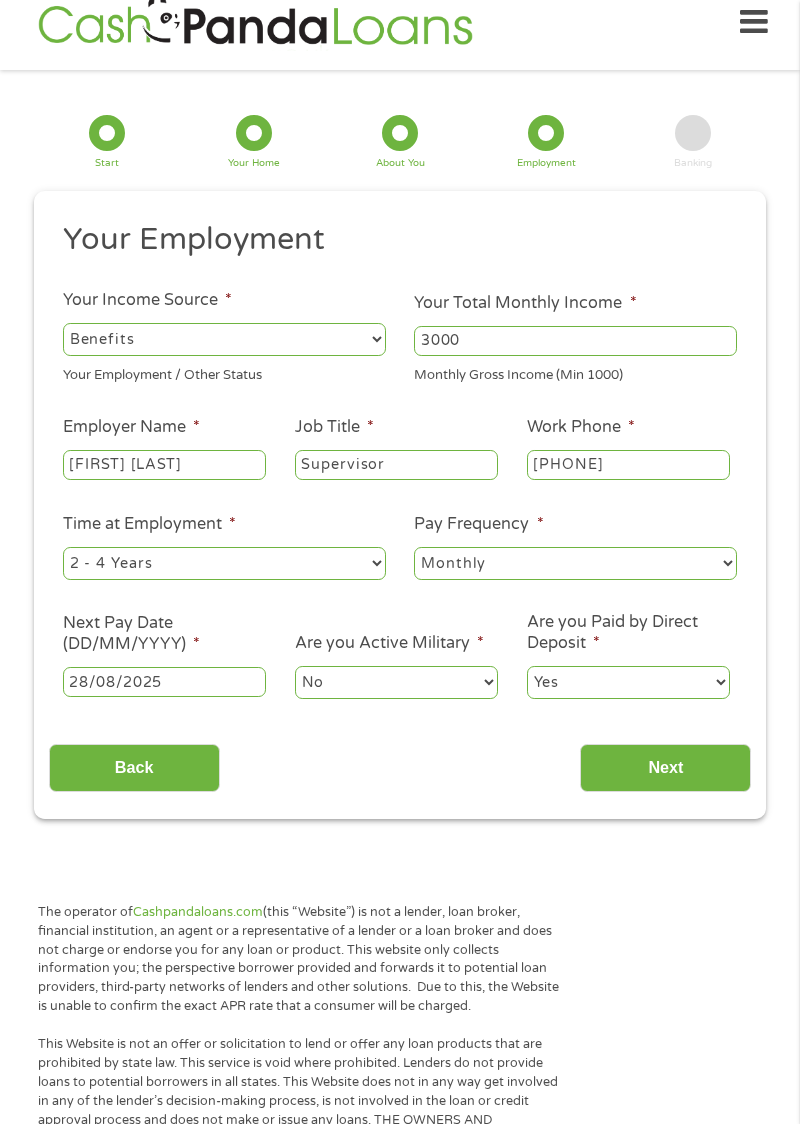 click on "--- Choose one --- 1 Year or less 1 - 2 Years 2 - 4 Years Over 4 Years" at bounding box center [224, 563] 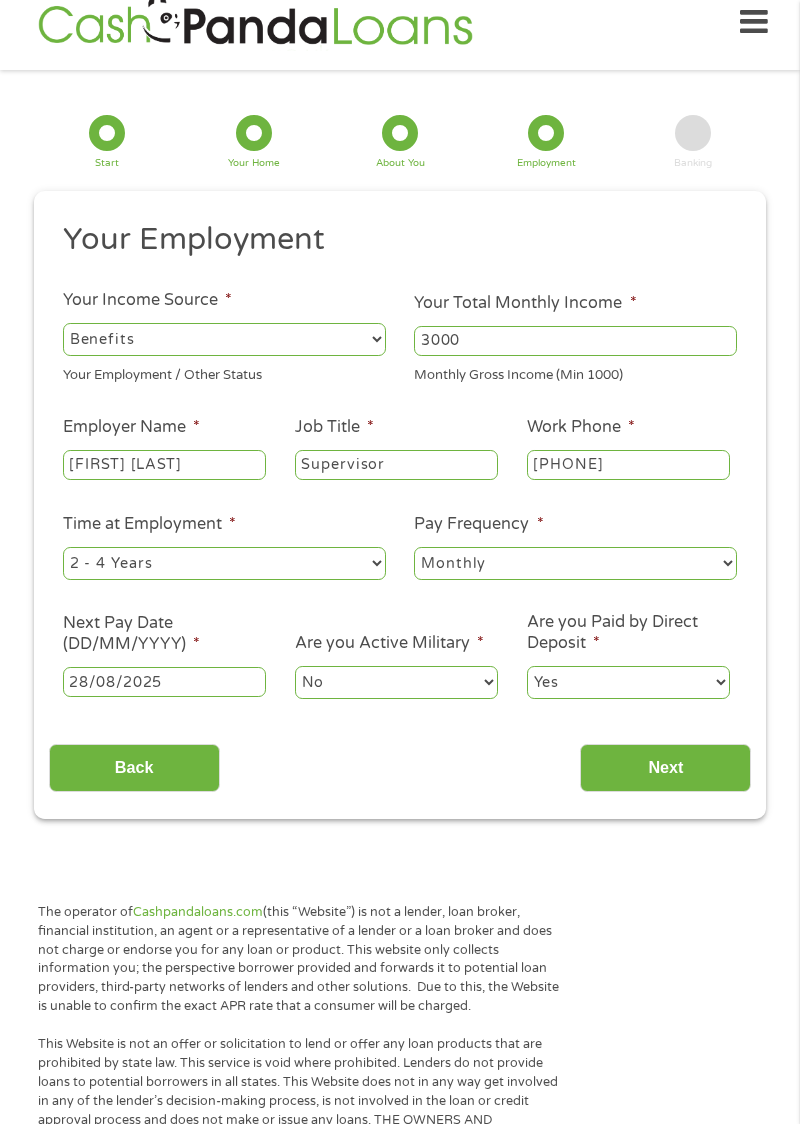 select on "60months" 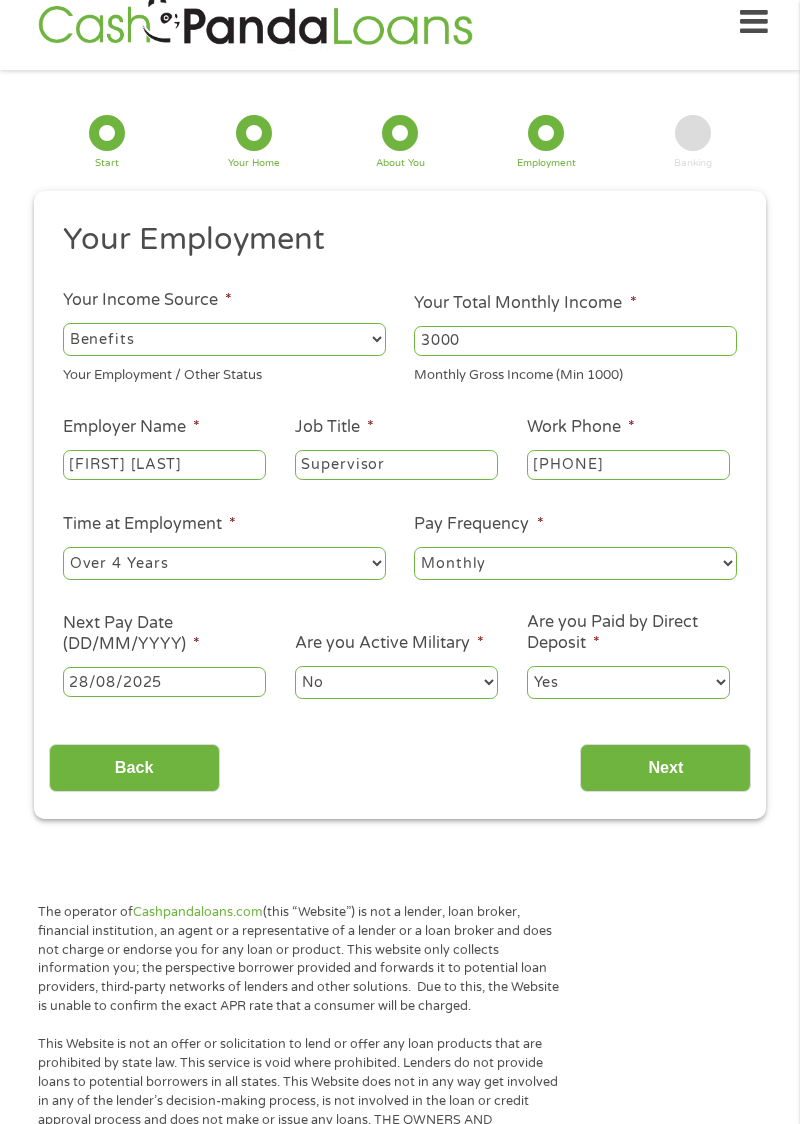 click on "Next" at bounding box center (665, 768) 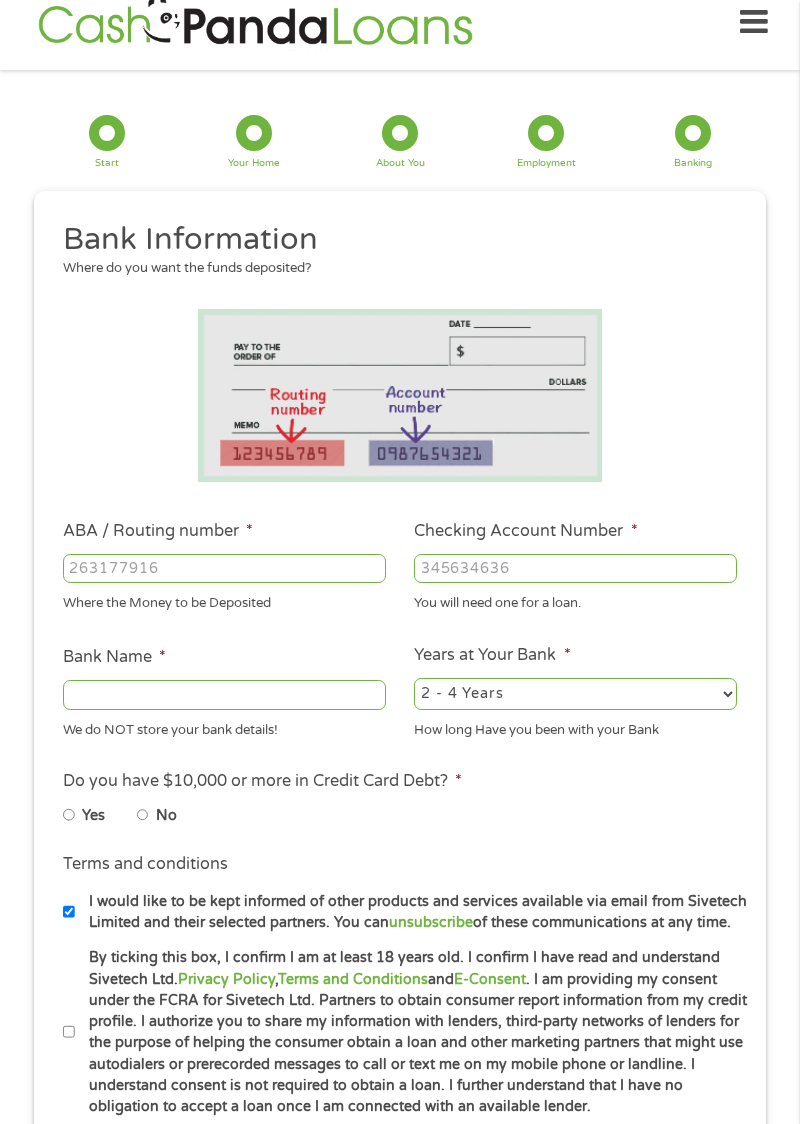 scroll, scrollTop: 0, scrollLeft: 0, axis: both 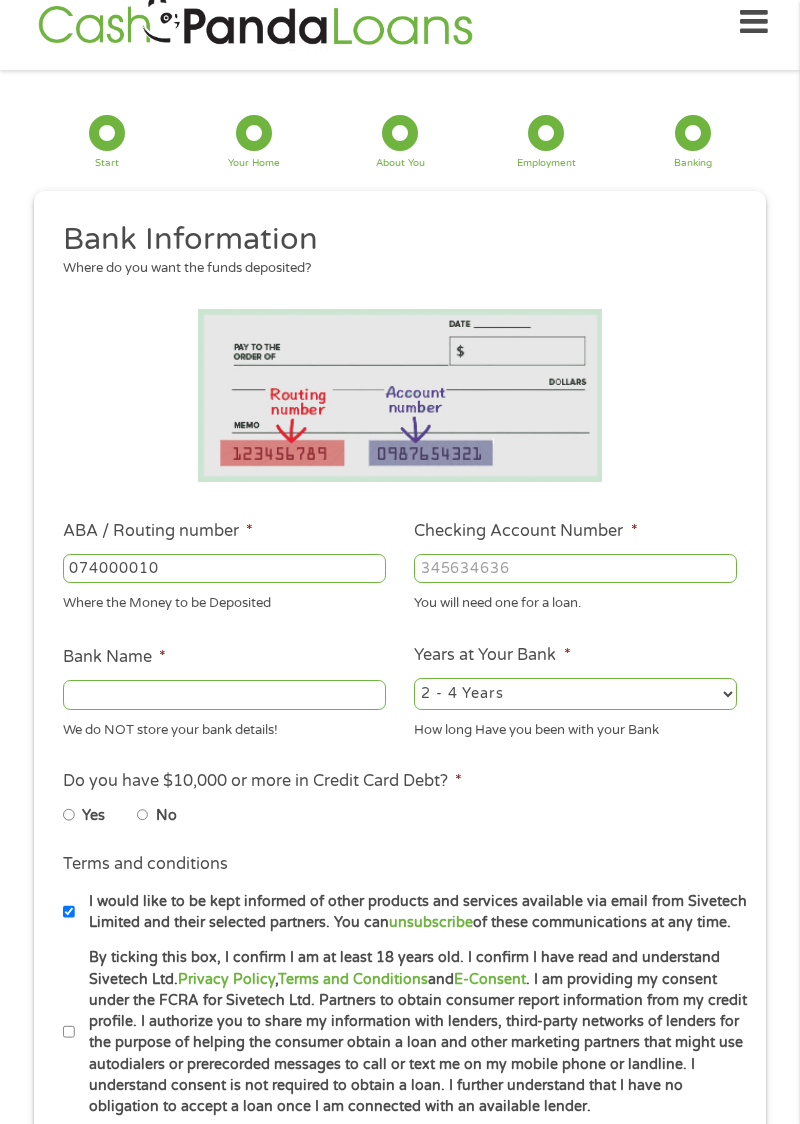type on "JPMORGAN CHASE BANK NA" 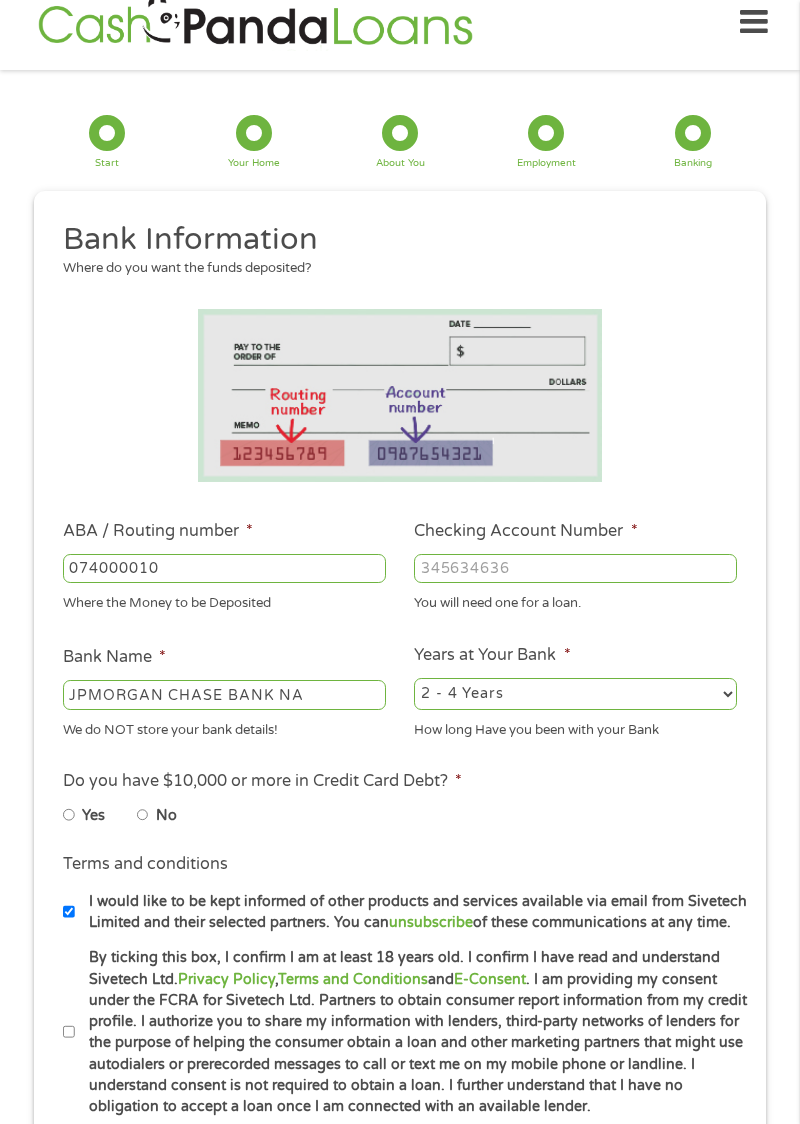 type on "074000010" 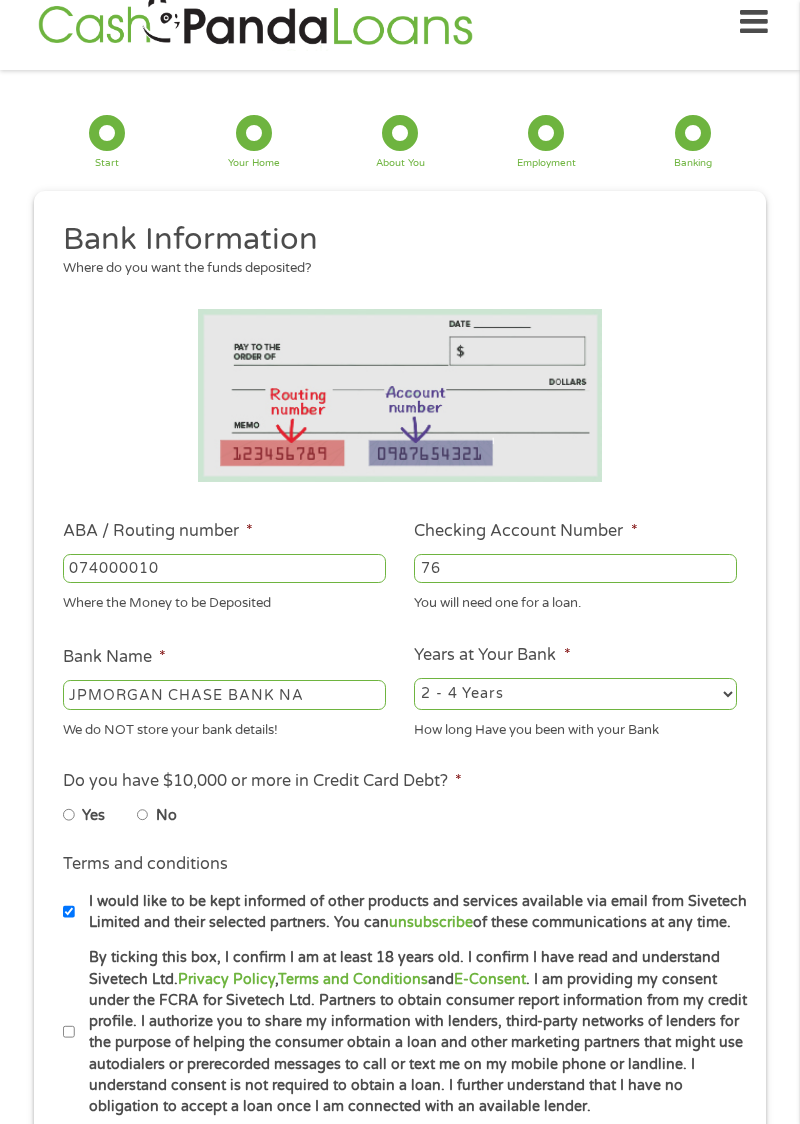 type on "7" 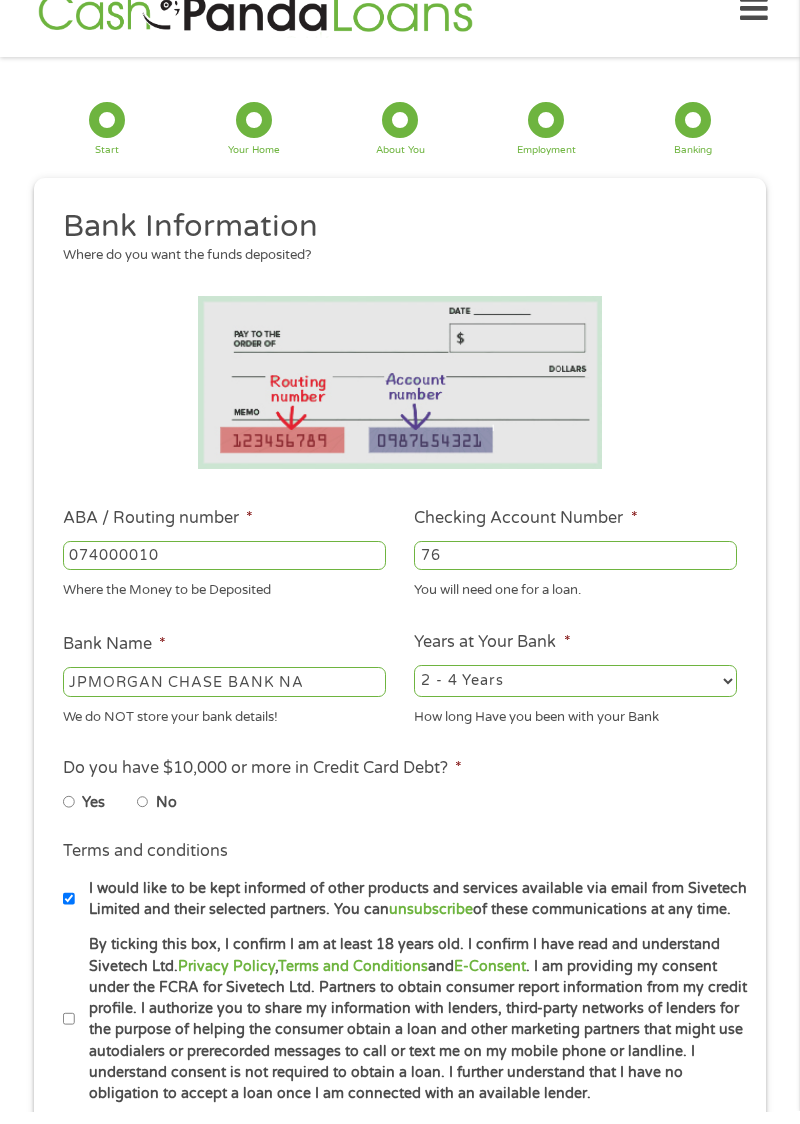 type on "[PHONE]" 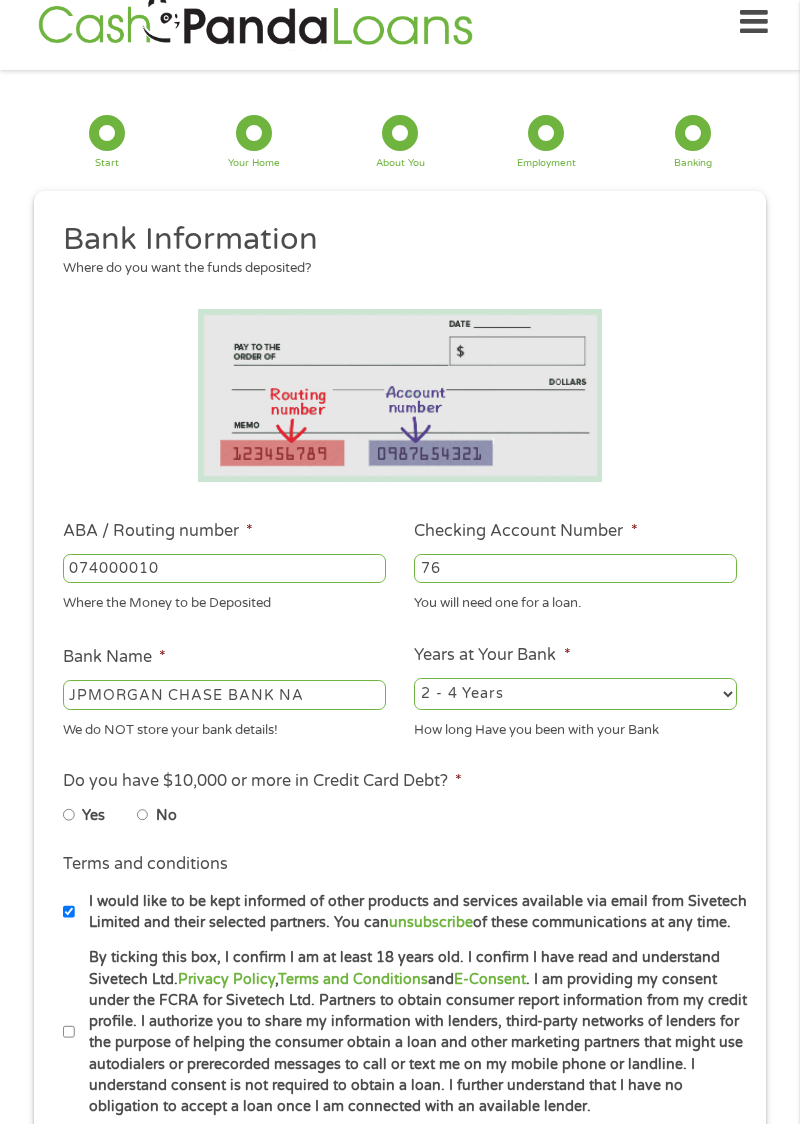 click on "2 - 4 Years 6 - 12 Months 1 - 2 Years Over 4 Years" at bounding box center (575, 694) 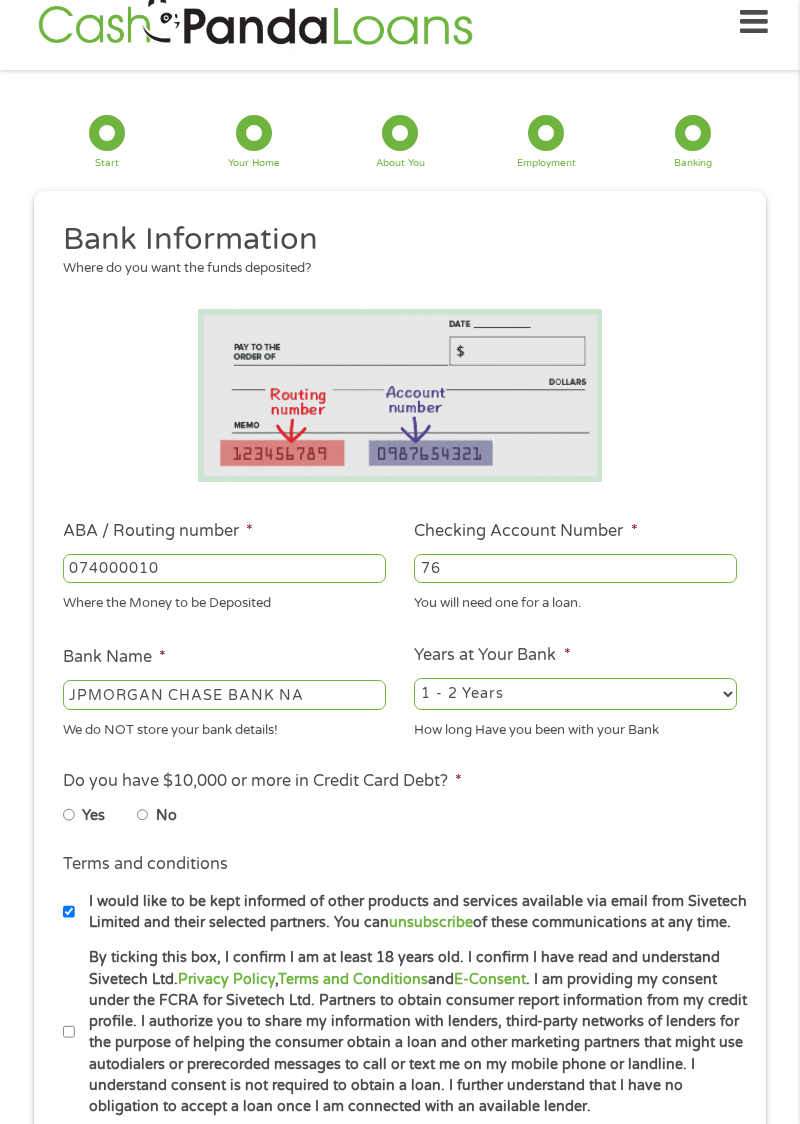 click on "2 - 4 Years 6 - 12 Months 1 - 2 Years Over 4 Years" at bounding box center (575, 694) 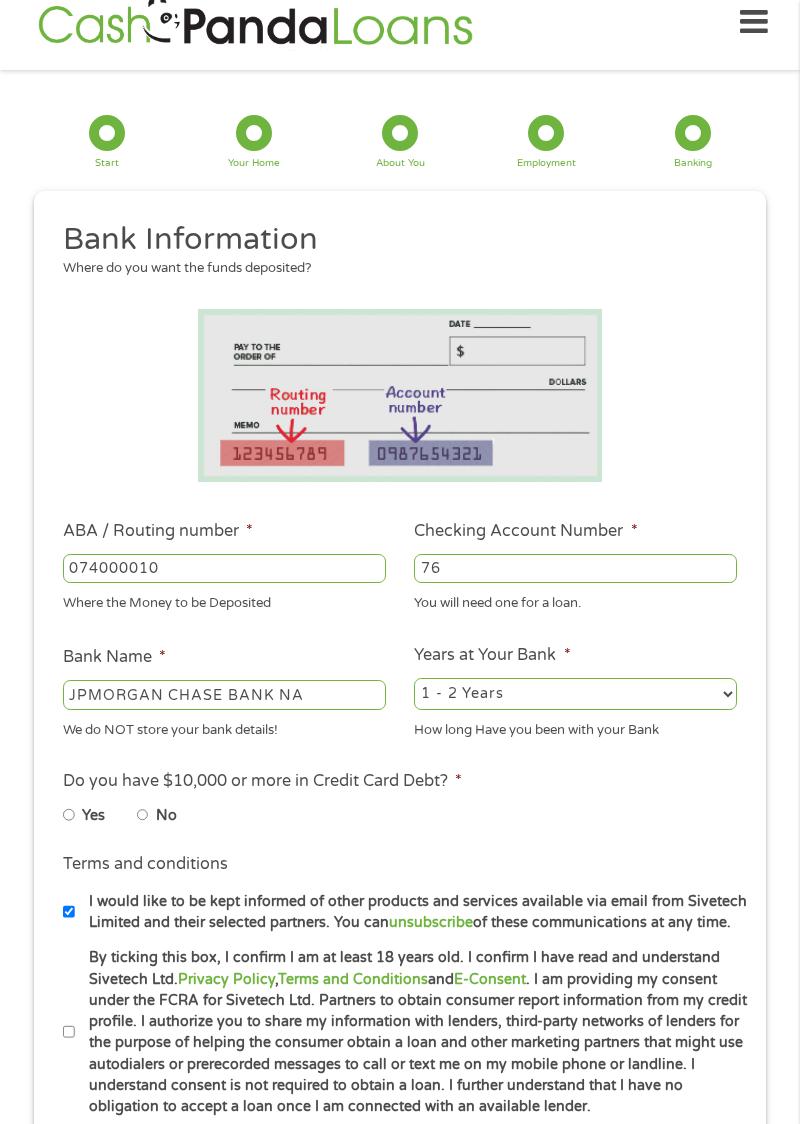 select on "12months" 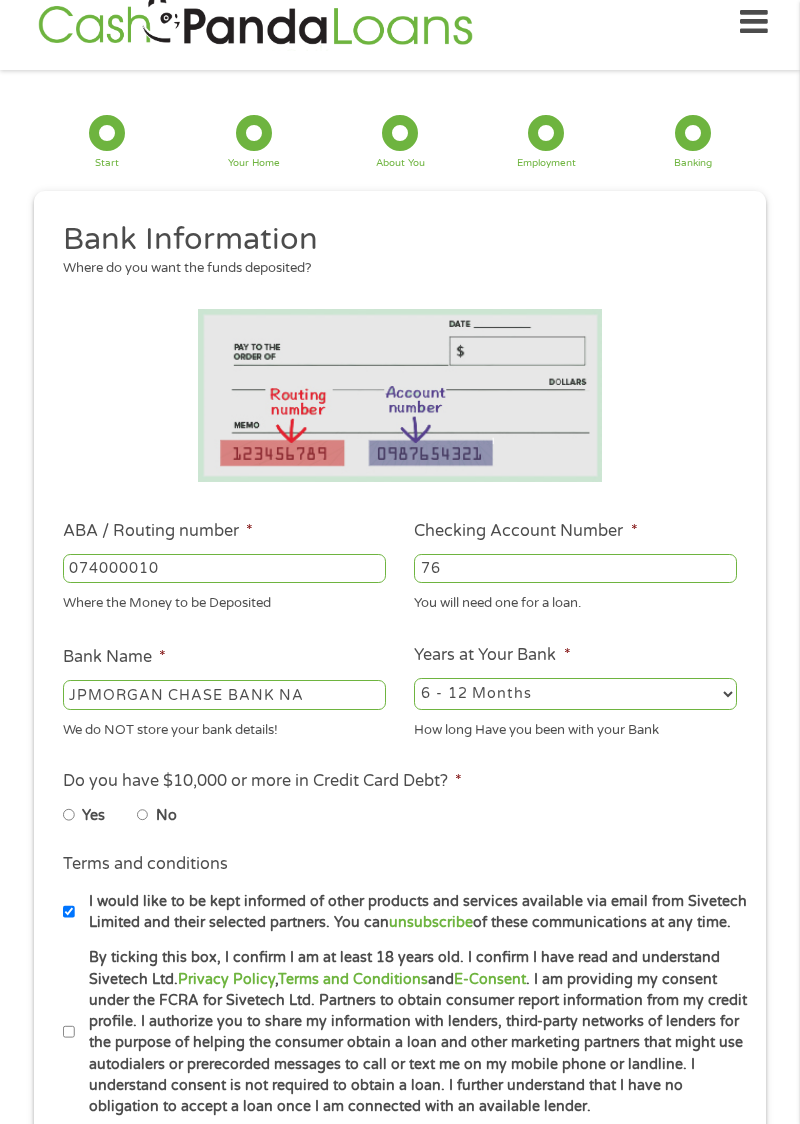 click on "No" at bounding box center [166, 816] 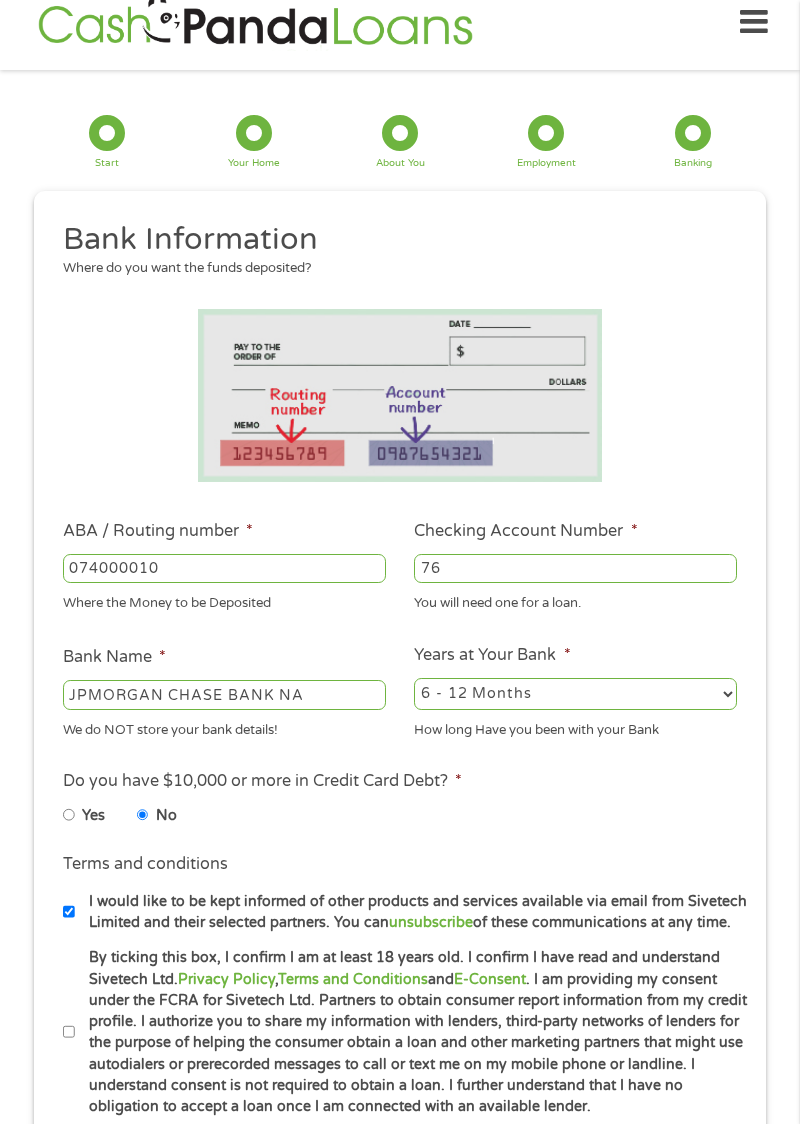 click on "By ticking this box, I confirm I am at least 18 years old. I confirm I have read and understand Sivetech Ltd.  Privacy Policy ,  Terms and Conditions  and  E-Consent . I am providing my consent under the FCRA for Sivetech Ltd. Partners to obtain consumer report information from my credit profile. I authorize you to share my information with lenders, third-party networks of lenders for the purpose of helping the consumer obtain a loan and other marketing partners that might use autodialers or prerecorded messages to call or text me on my mobile phone or landline. I understand consent is not required to obtain a loan. I further understand that I have no obligation to accept a loan once I am connected with an available lender." at bounding box center [69, 1032] 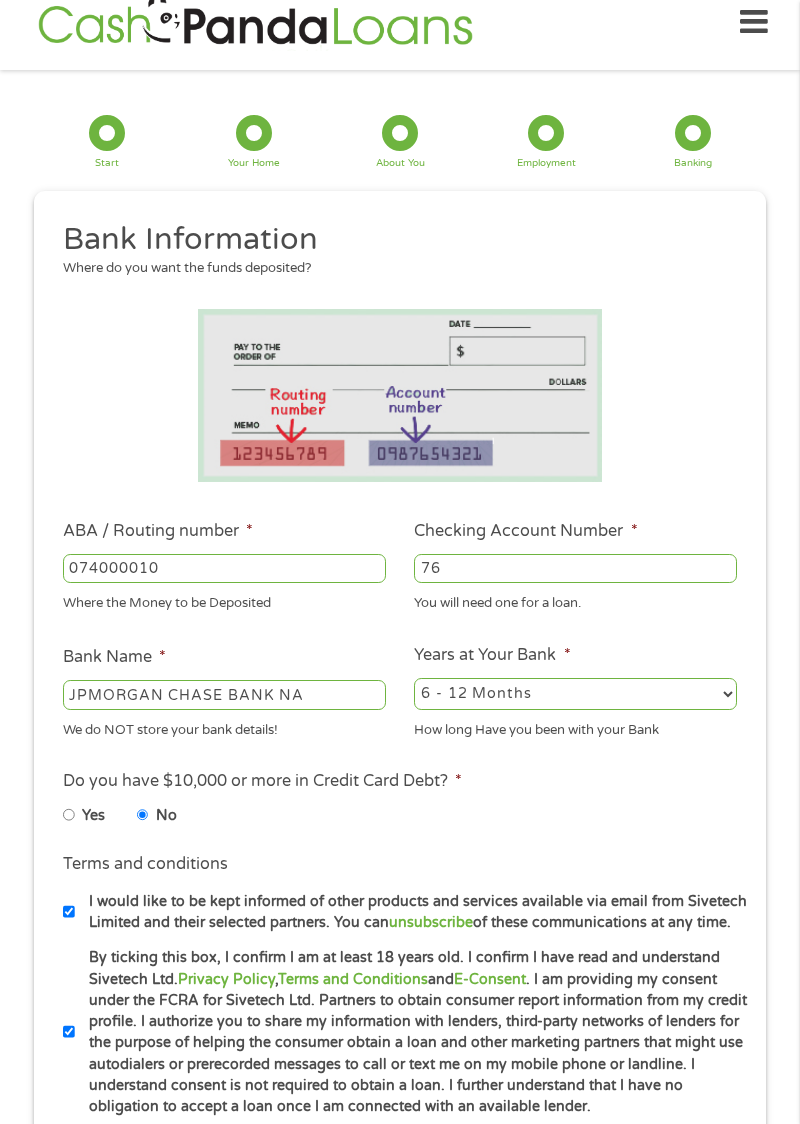 click on "Next" at bounding box center [665, 1170] 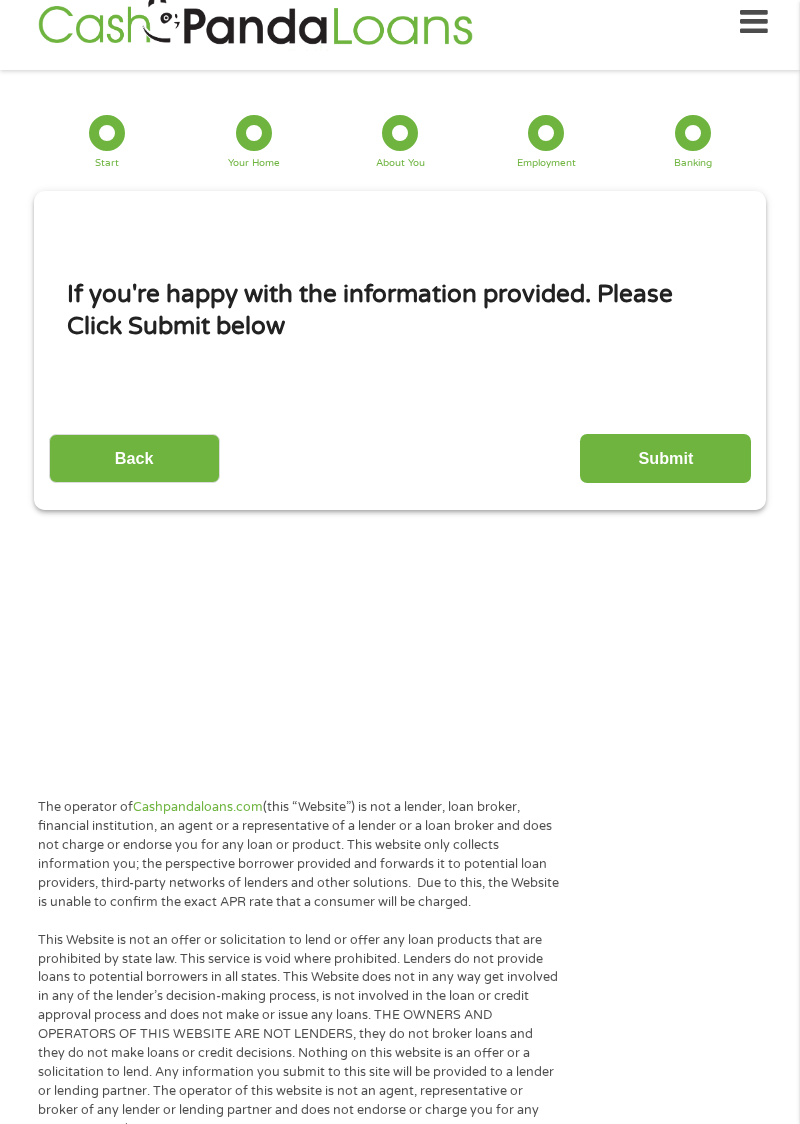 scroll, scrollTop: 0, scrollLeft: 0, axis: both 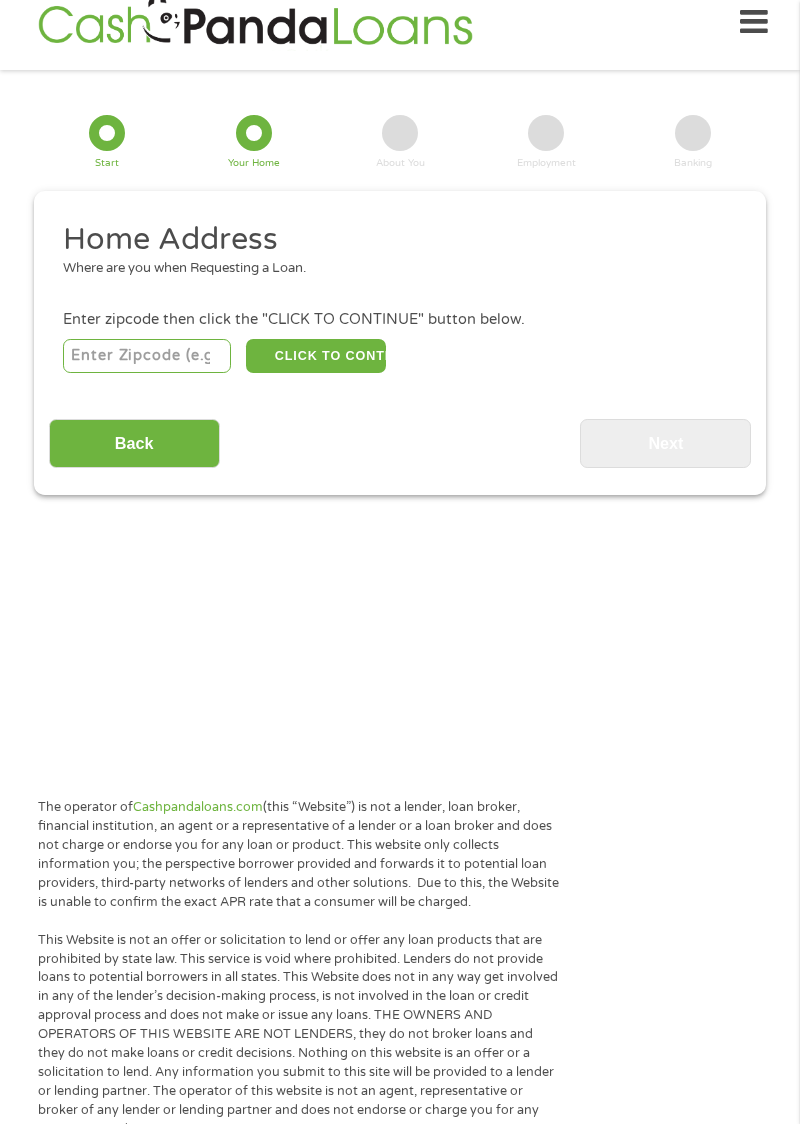 click at bounding box center (147, 356) 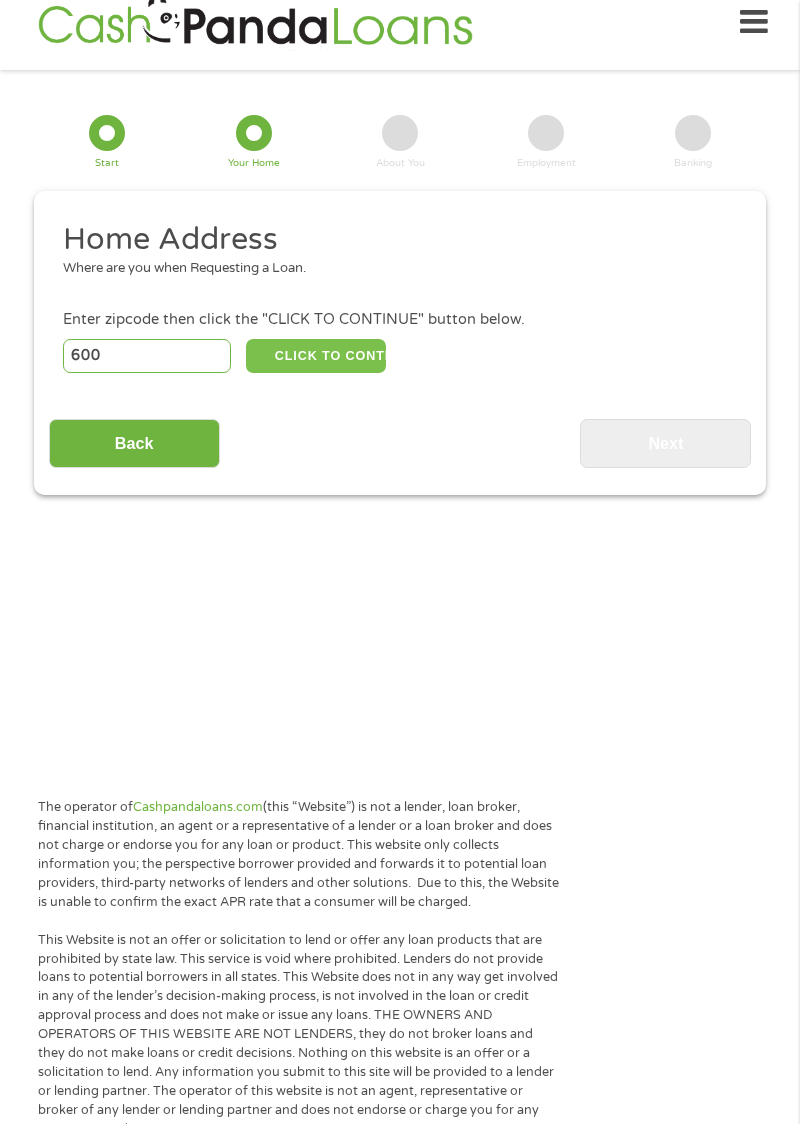 click on "CLICK TO CONTINUE" at bounding box center (316, 356) 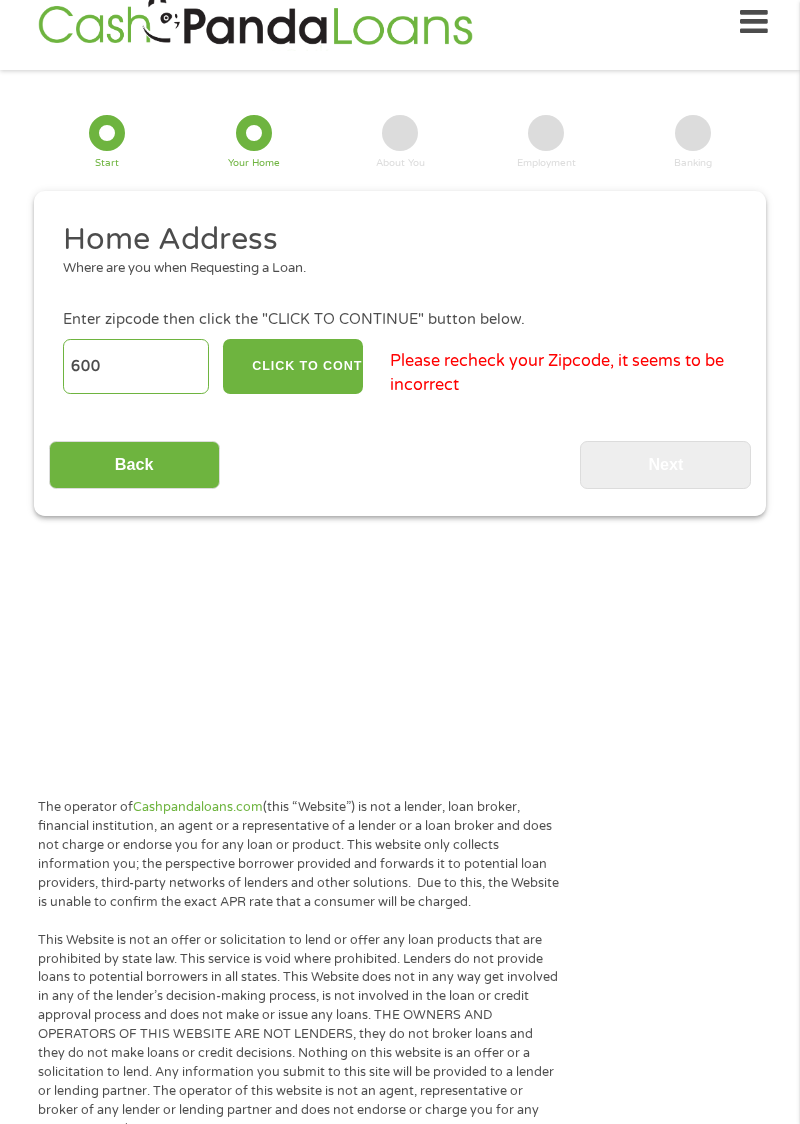 click on "600" at bounding box center (136, 366) 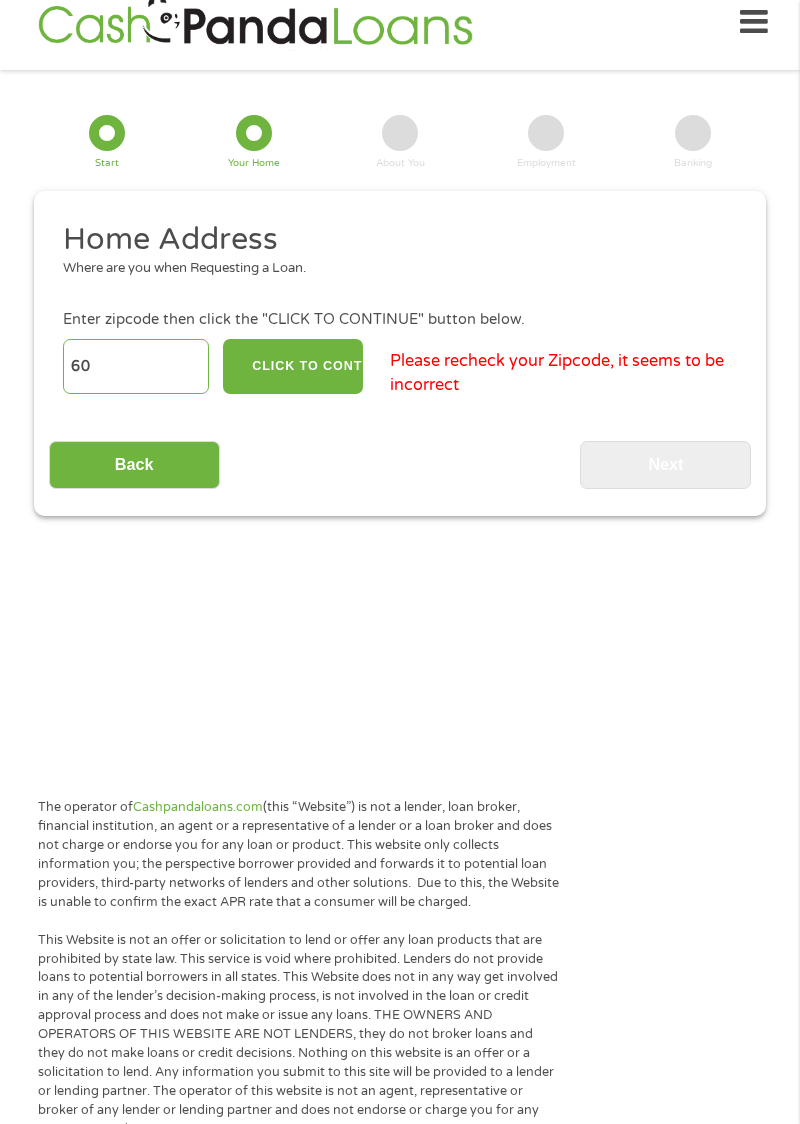 type on "6" 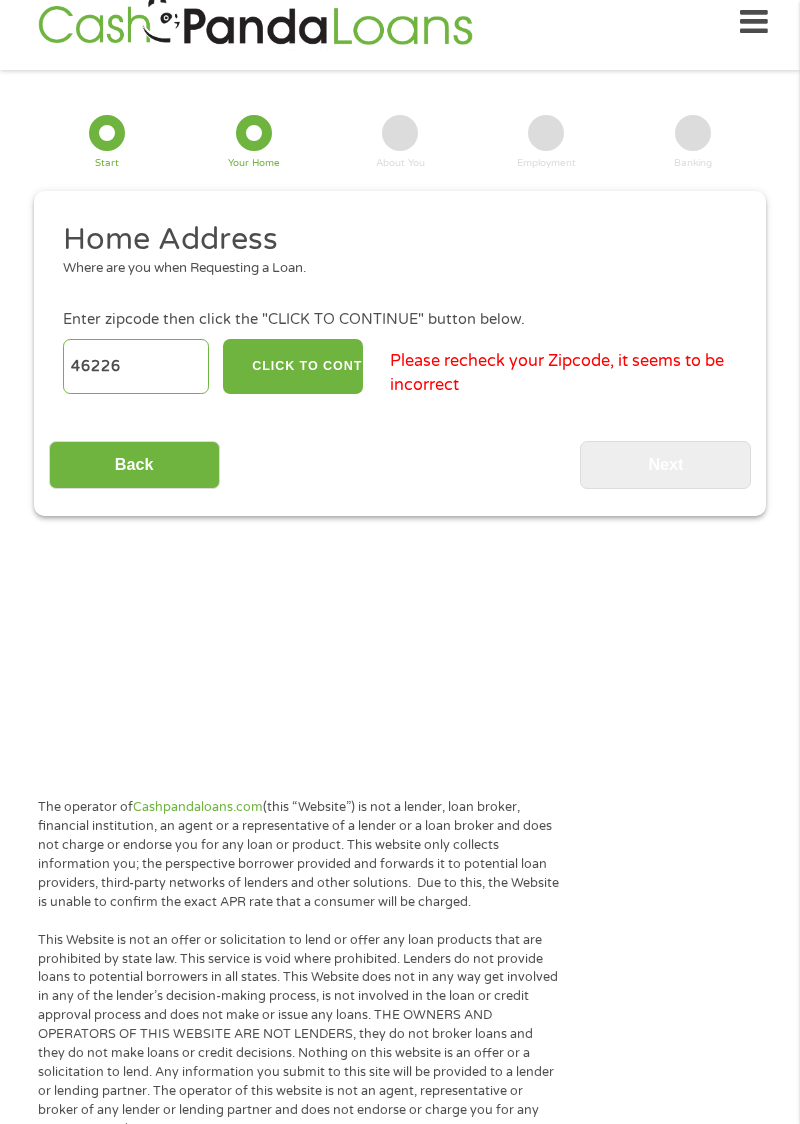 type on "46226" 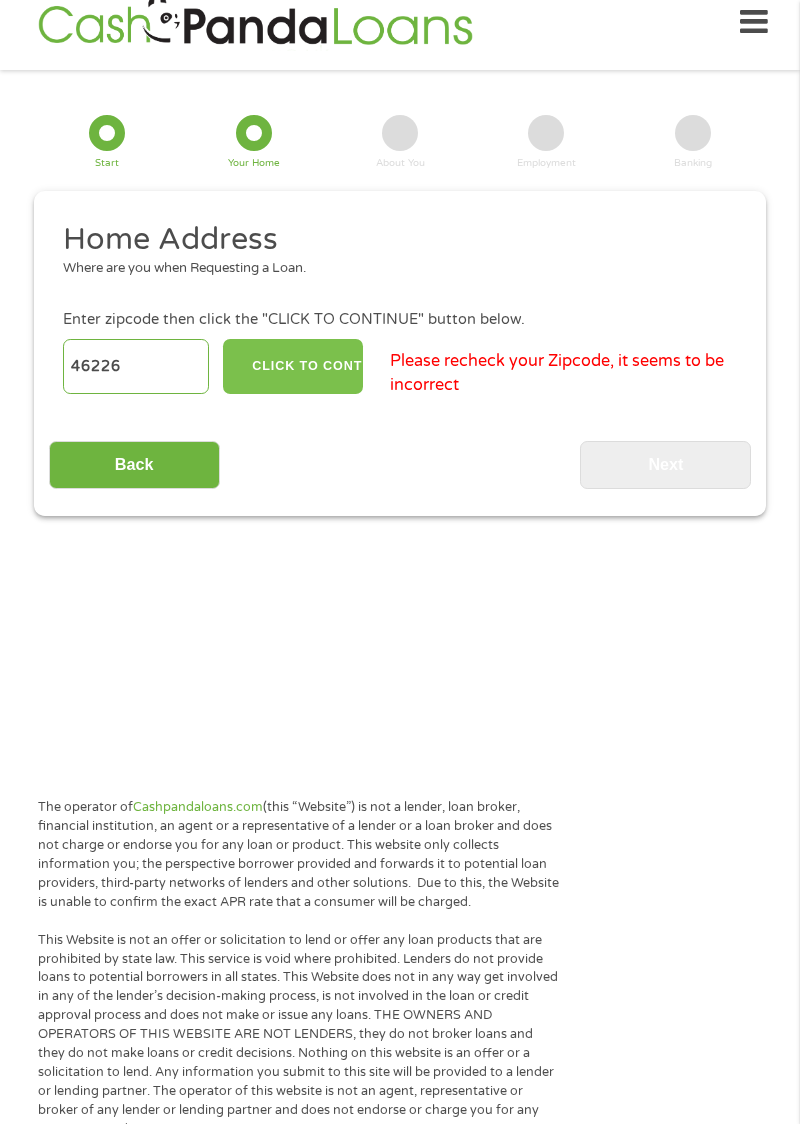 click on "CLICK TO CONTINUE" at bounding box center [293, 366] 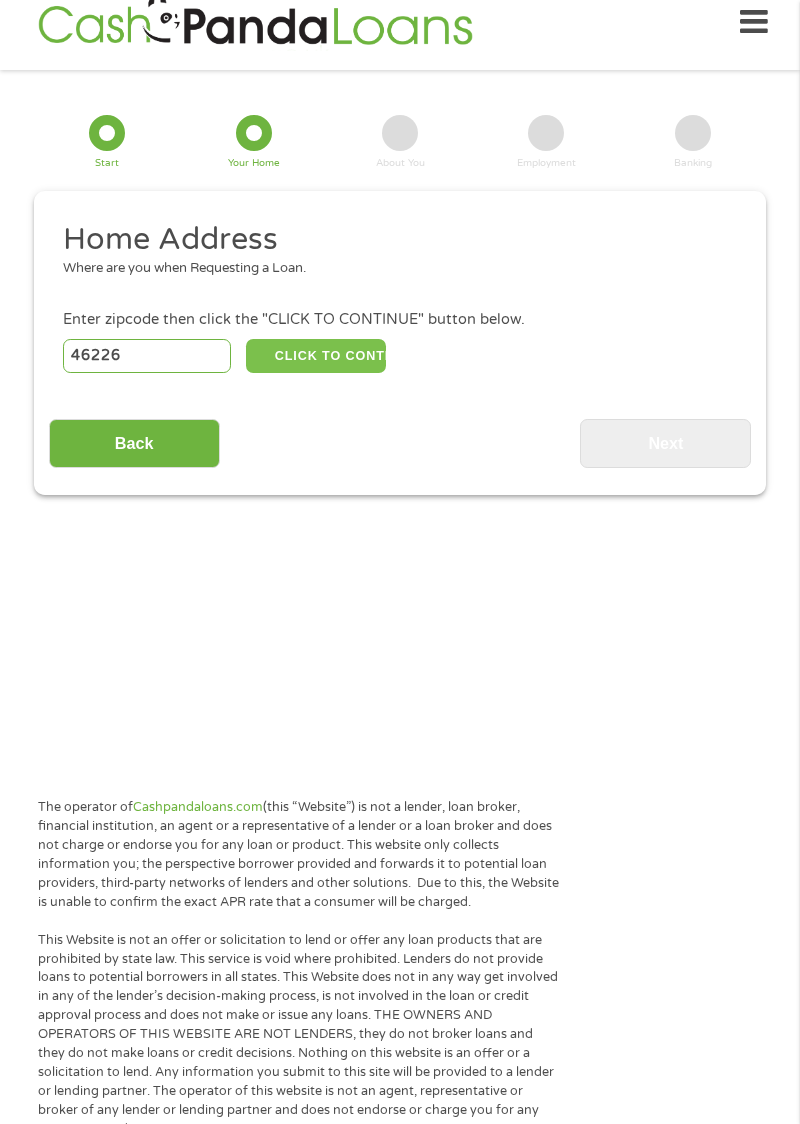 type on "46226" 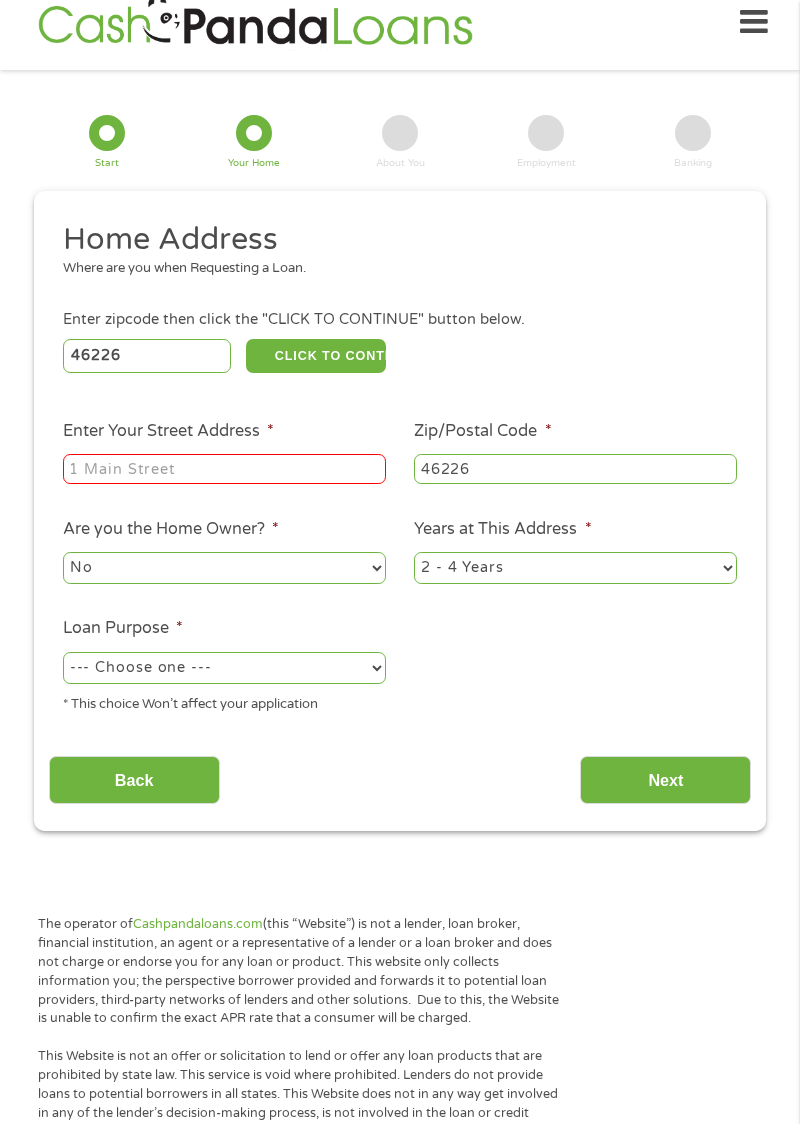 click on "Enter Your Street Address *" at bounding box center (224, 469) 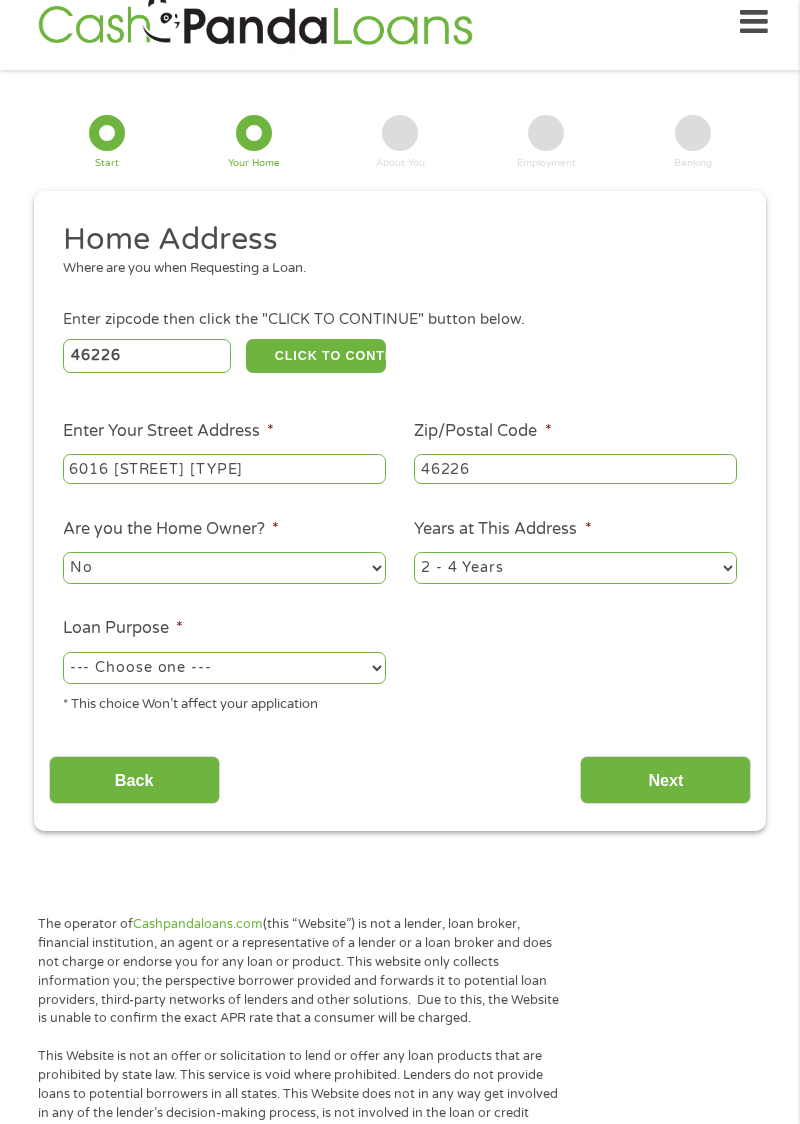 type on "[NUMBER] [STREET]" 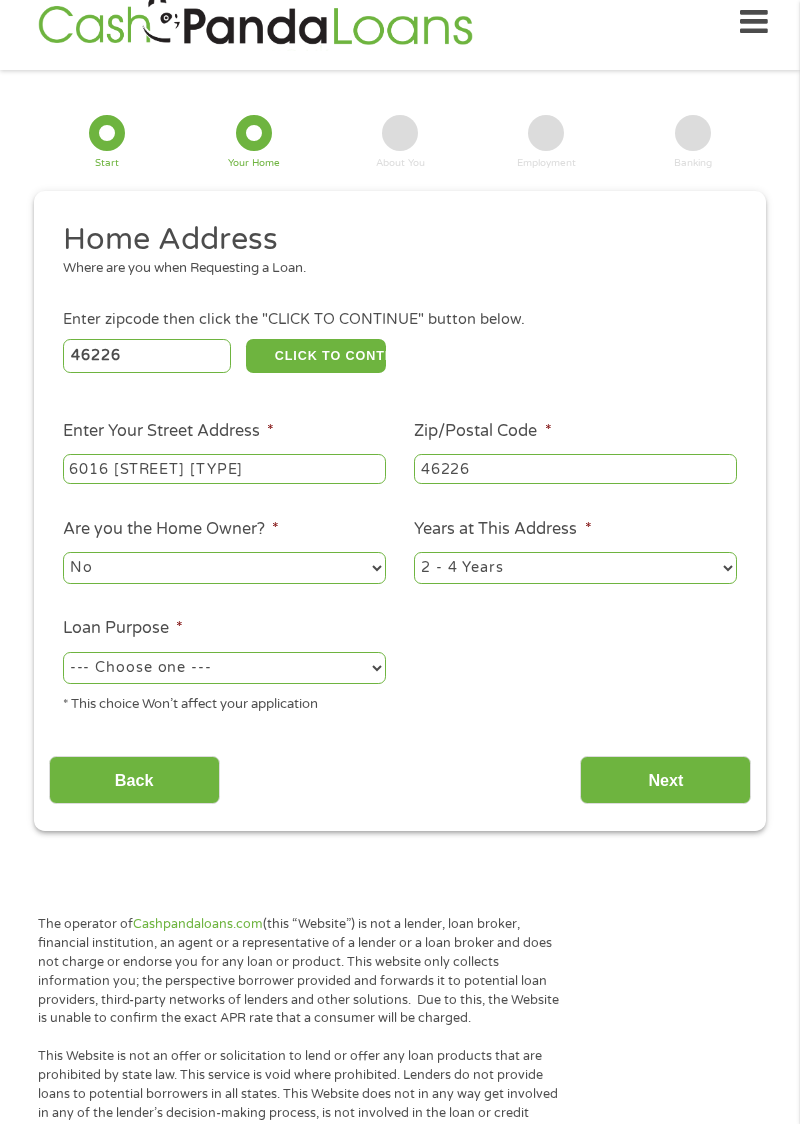 select on "24months" 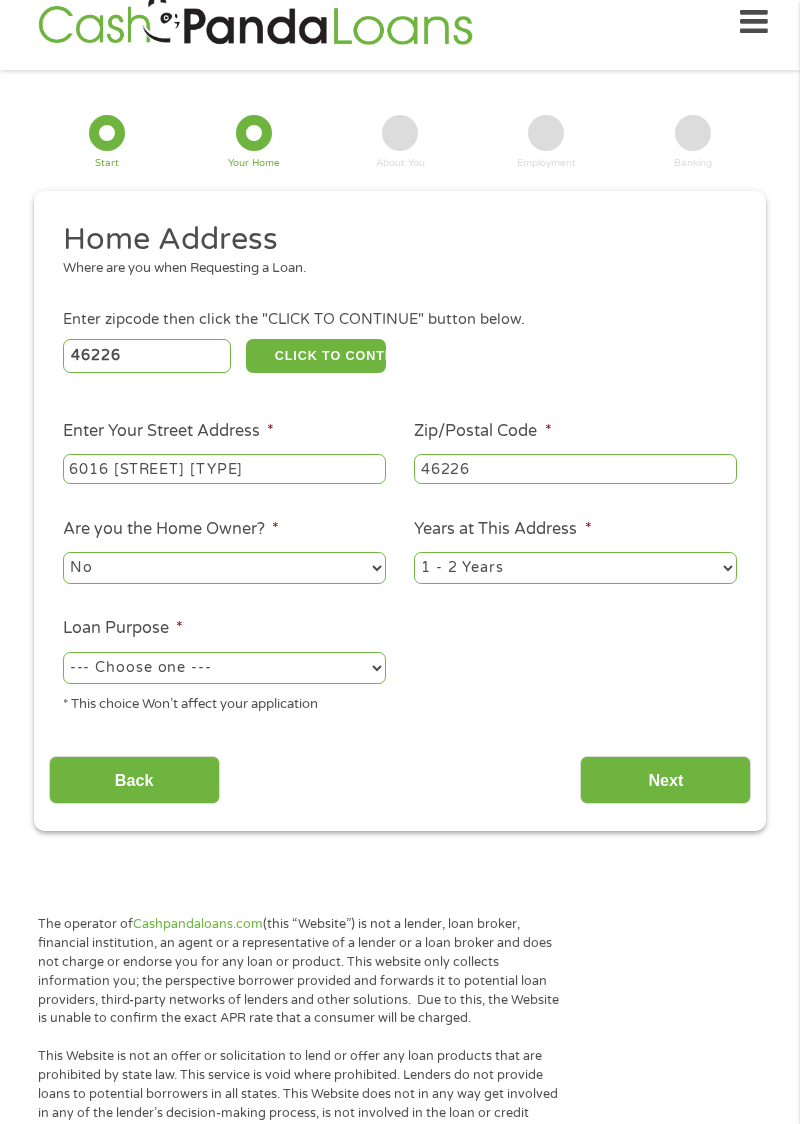 click on "--- Choose one --- Pay Bills Debt Consolidation Home Improvement Major Purchase Car Loan Short Term Cash Medical Expenses Other" at bounding box center [224, 668] 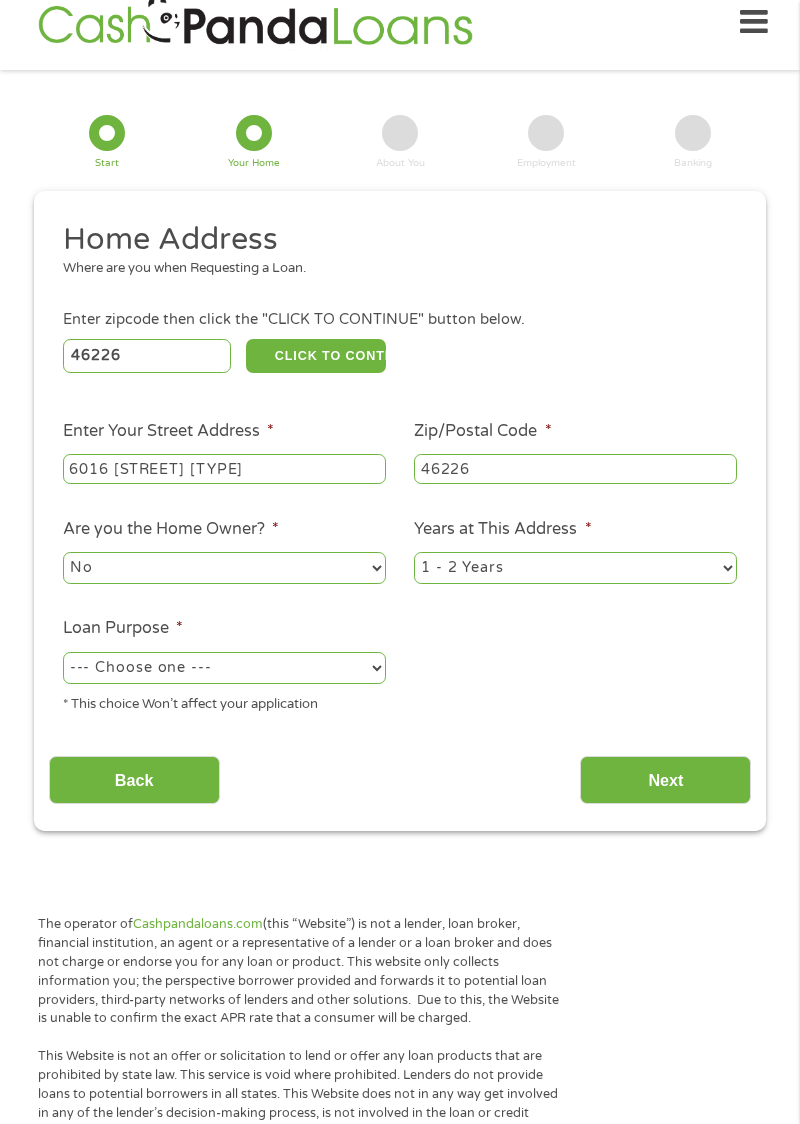 select on "other" 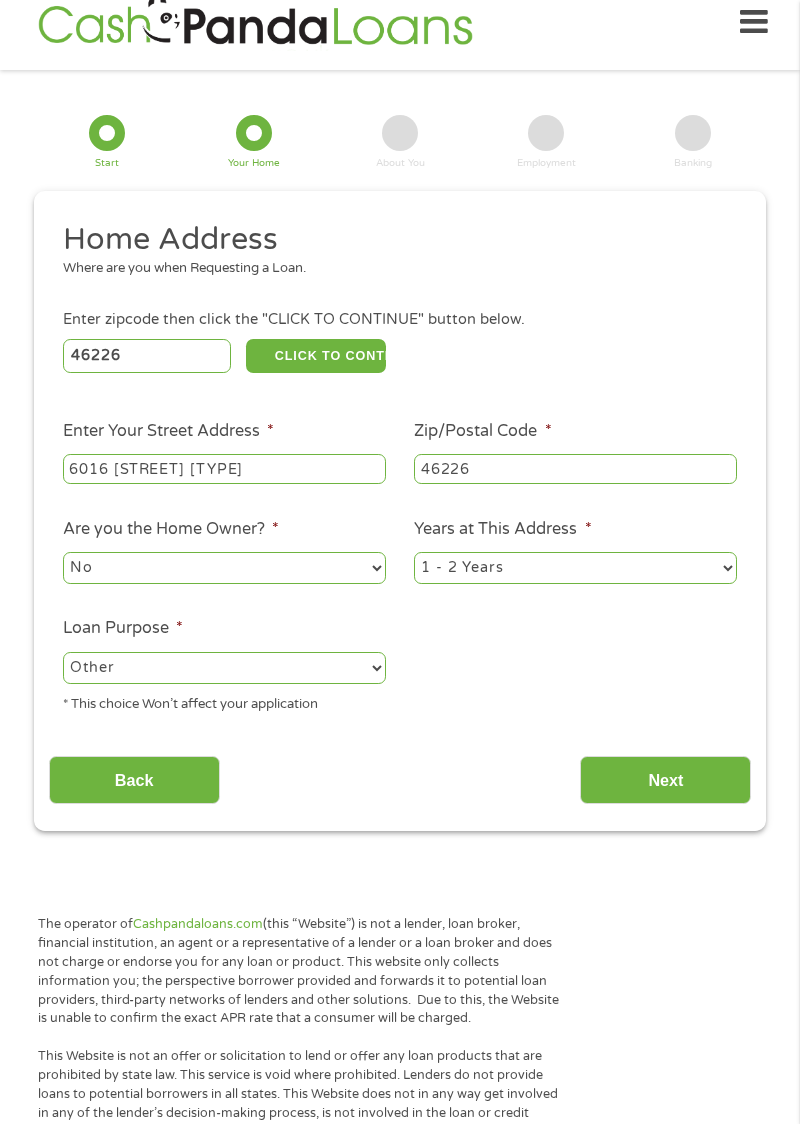 click on "1 Year or less 1 - 2 Years 2 - 4 Years Over 4 Years" at bounding box center (575, 568) 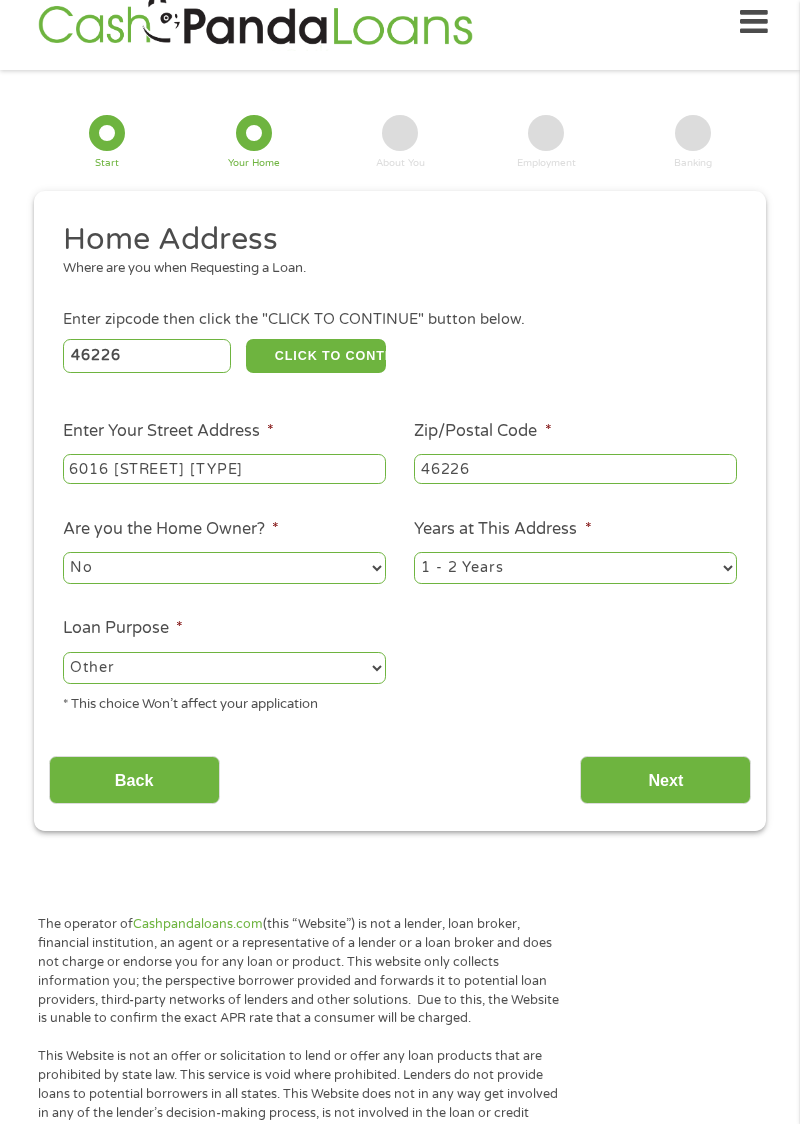 click on "Back   Next" at bounding box center (400, 772) 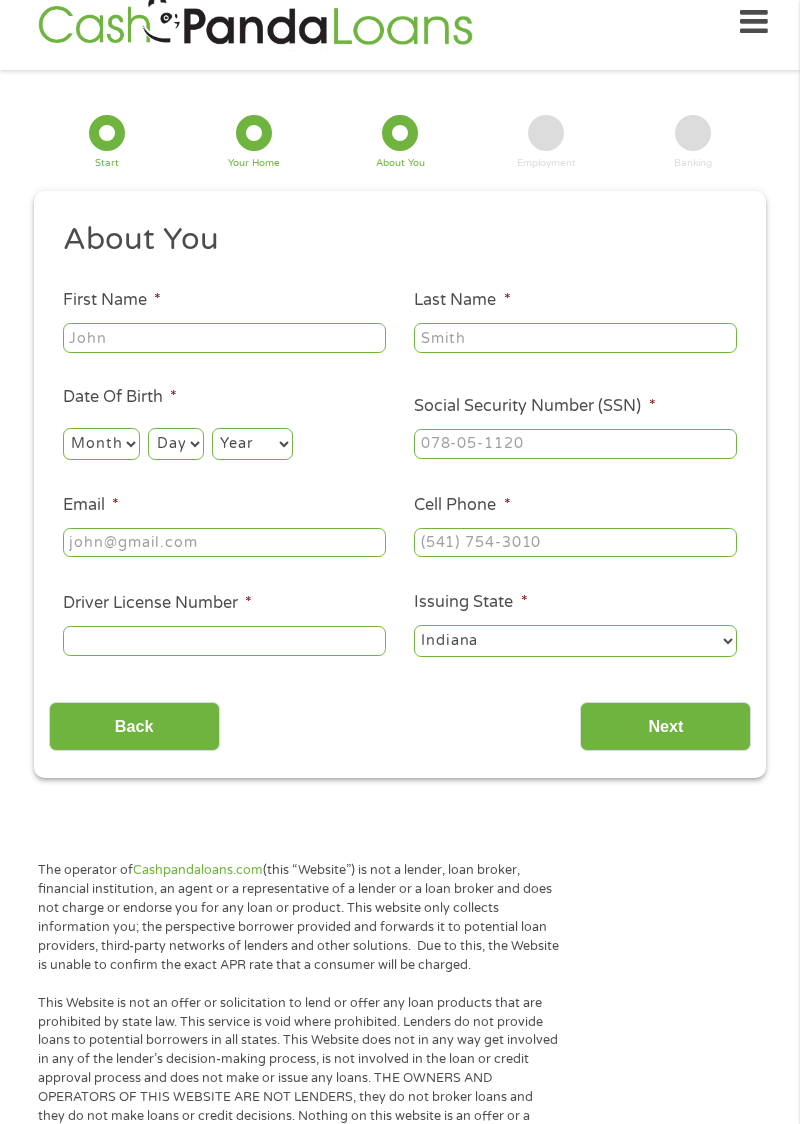 click on "First Name *" at bounding box center (224, 338) 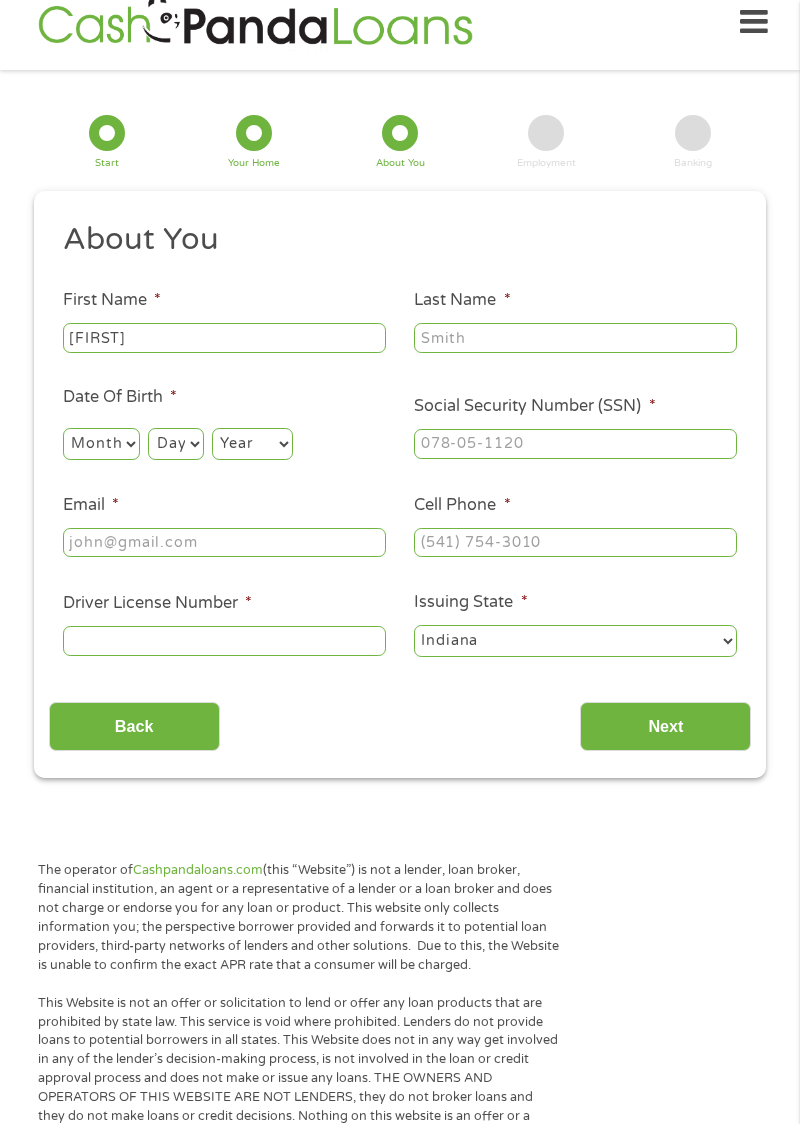 type on "[FIRST]" 